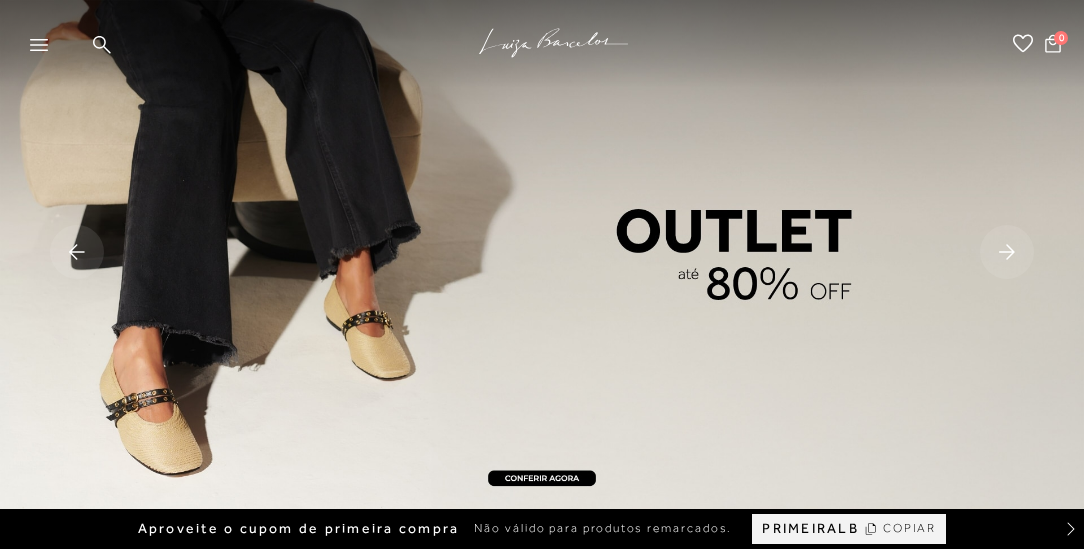 scroll, scrollTop: 0, scrollLeft: 0, axis: both 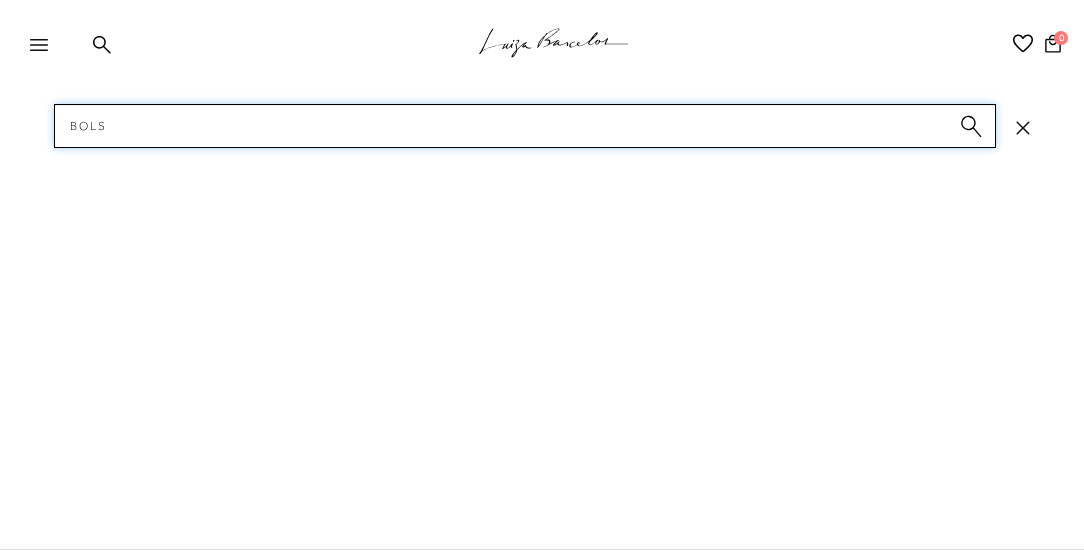 type on "bolsa" 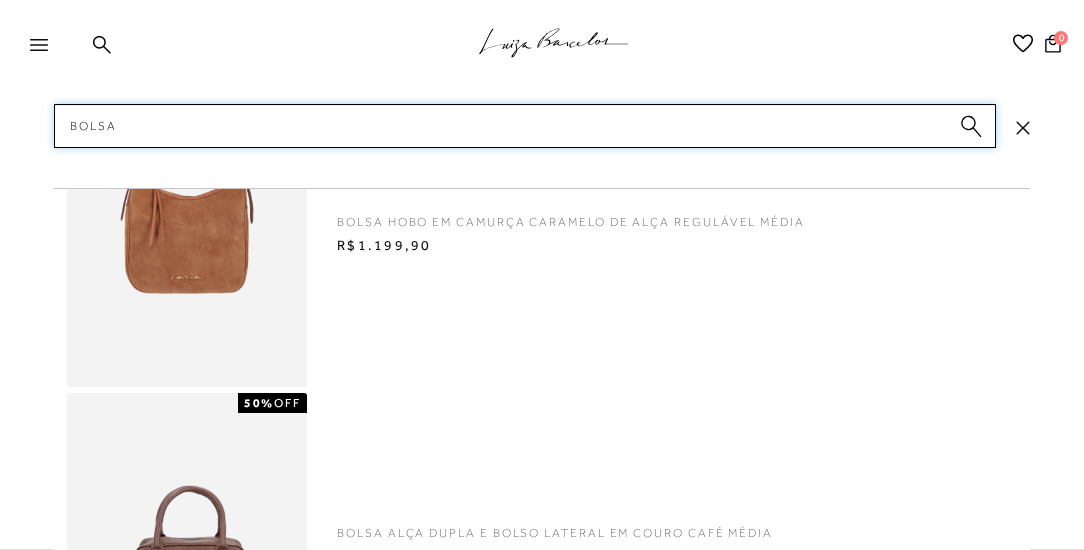 type 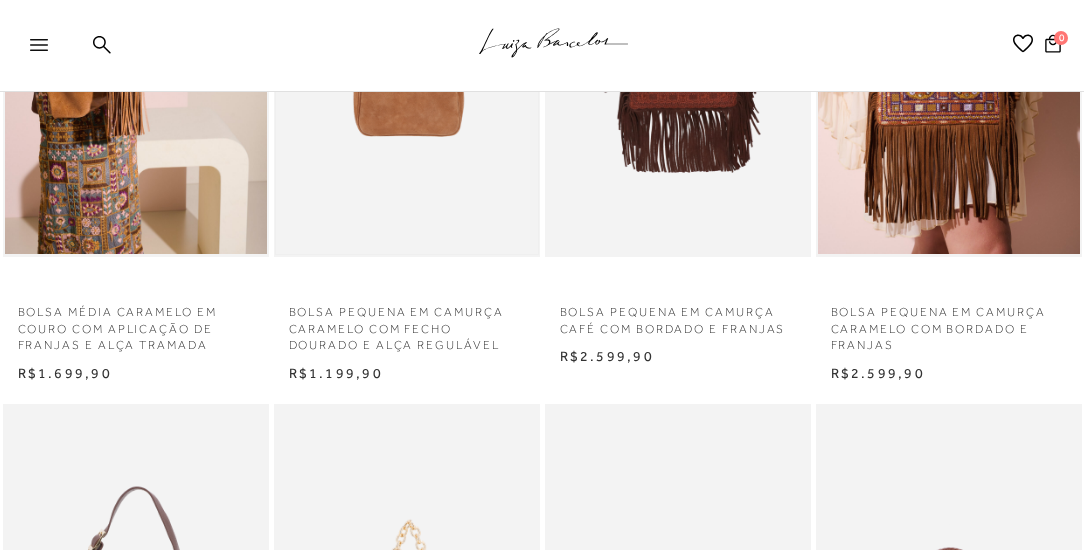 scroll, scrollTop: 1085, scrollLeft: 0, axis: vertical 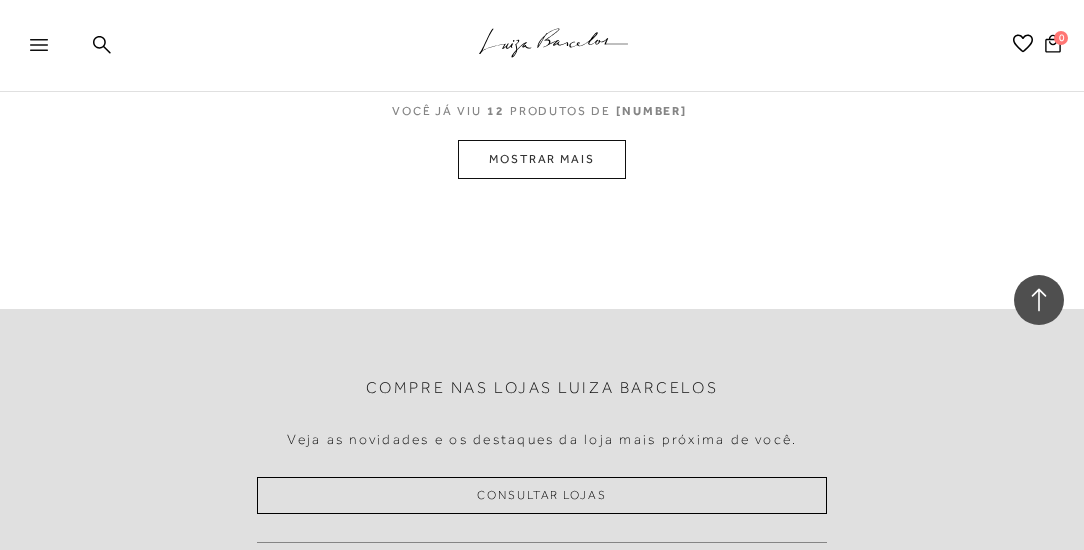click on "MOSTRAR MAIS" at bounding box center (542, 159) 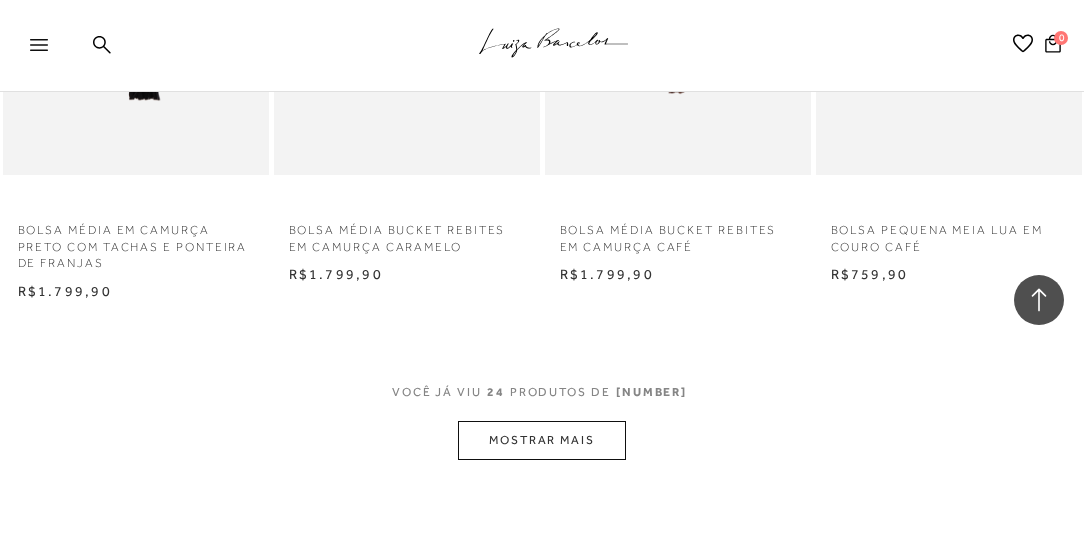 scroll, scrollTop: 3257, scrollLeft: 0, axis: vertical 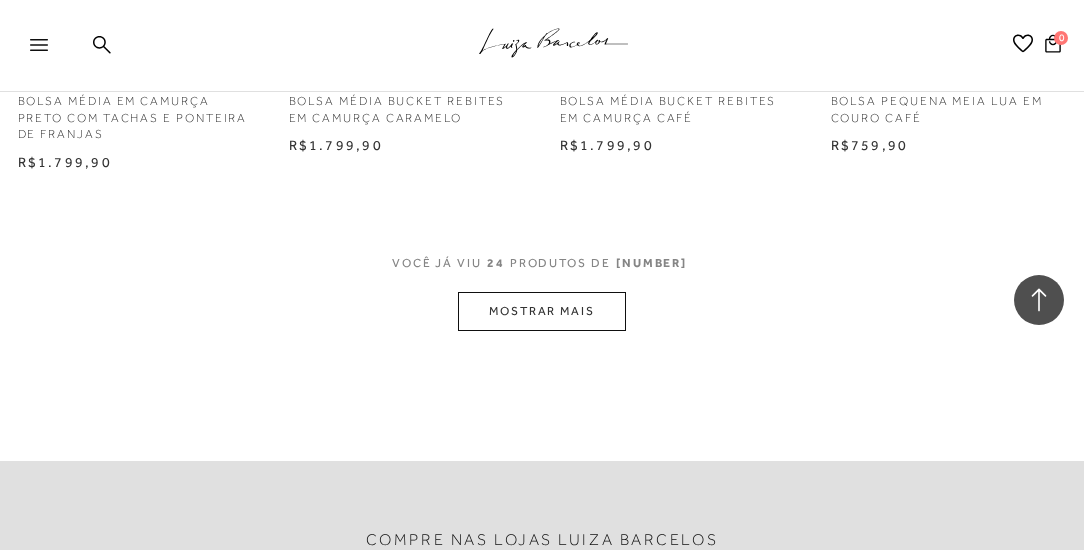 click on "MOSTRAR MAIS" at bounding box center [542, 311] 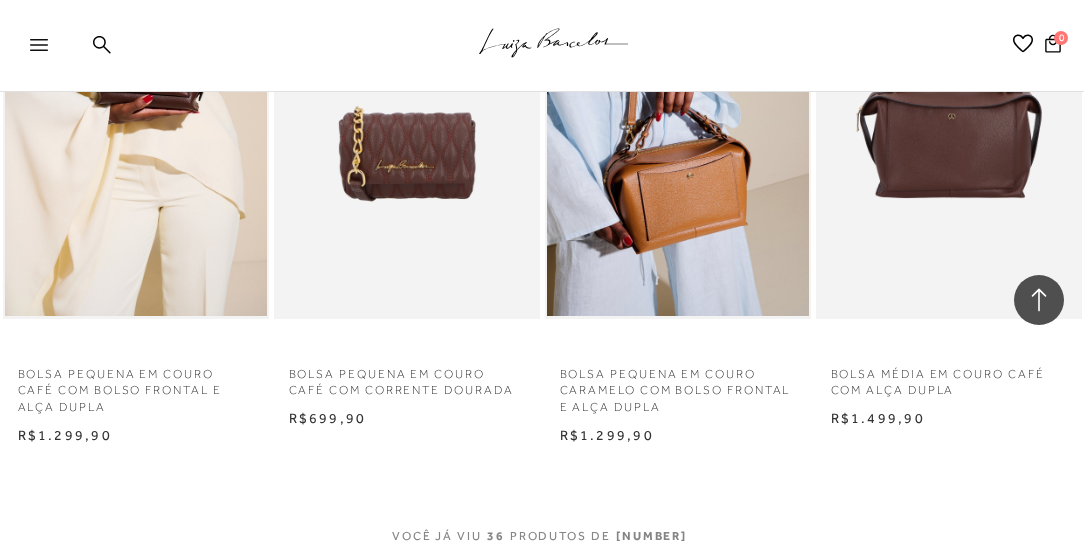 scroll, scrollTop: 4685, scrollLeft: 0, axis: vertical 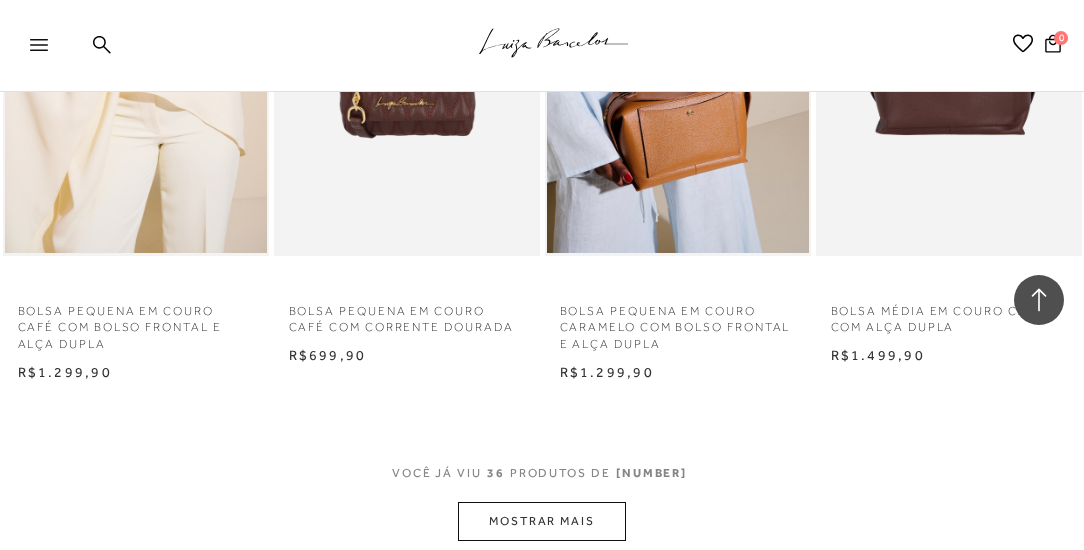 click on "MOSTRAR MAIS" at bounding box center (542, 521) 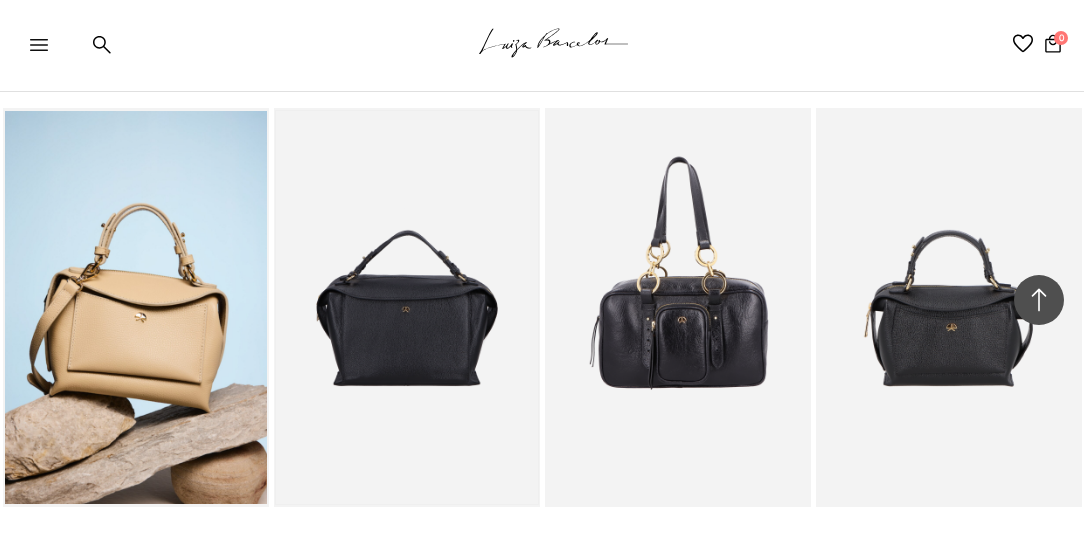 scroll, scrollTop: 5714, scrollLeft: 0, axis: vertical 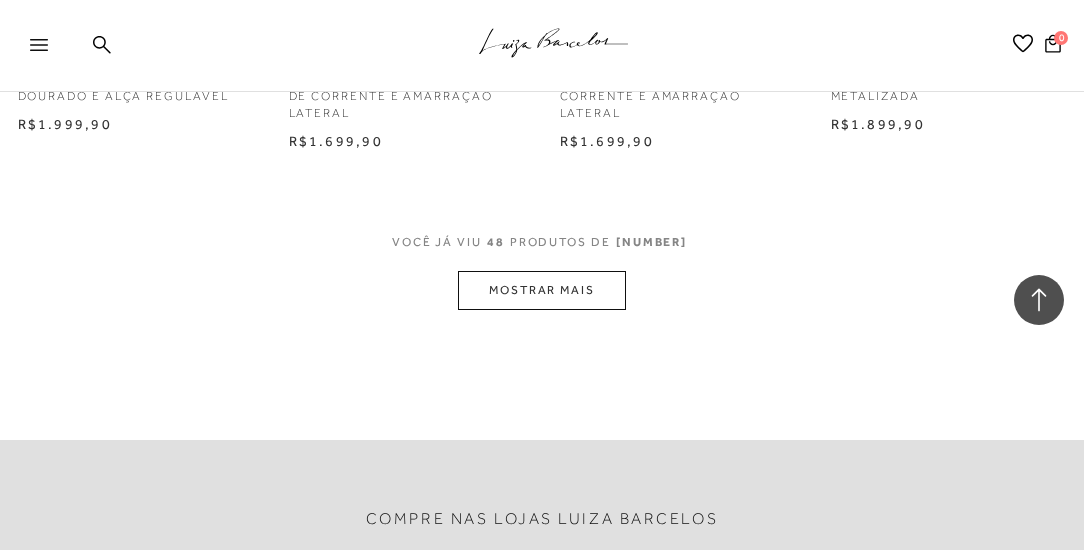 click on "MOSTRAR MAIS" at bounding box center [542, 290] 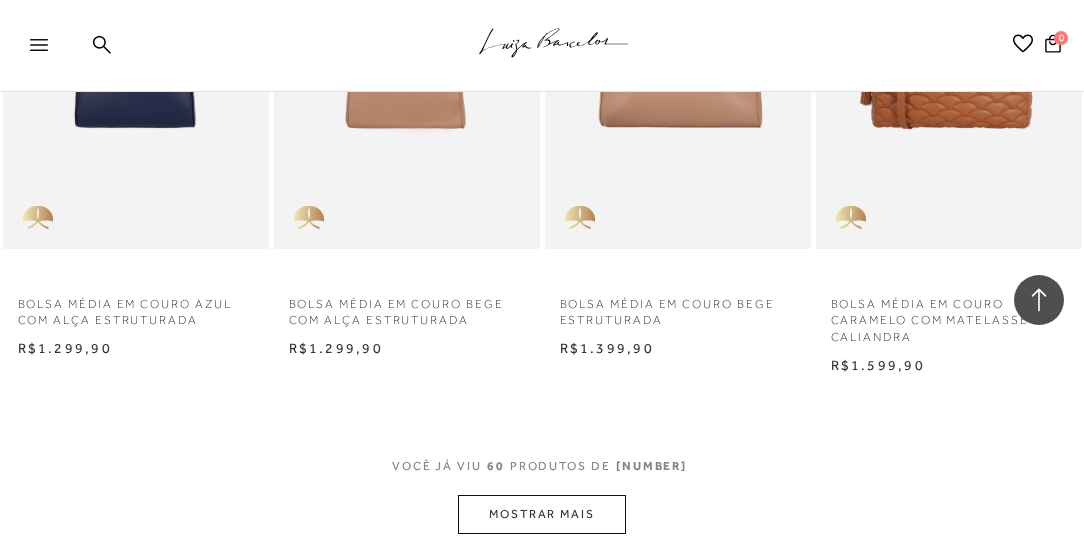 scroll, scrollTop: 8114, scrollLeft: 0, axis: vertical 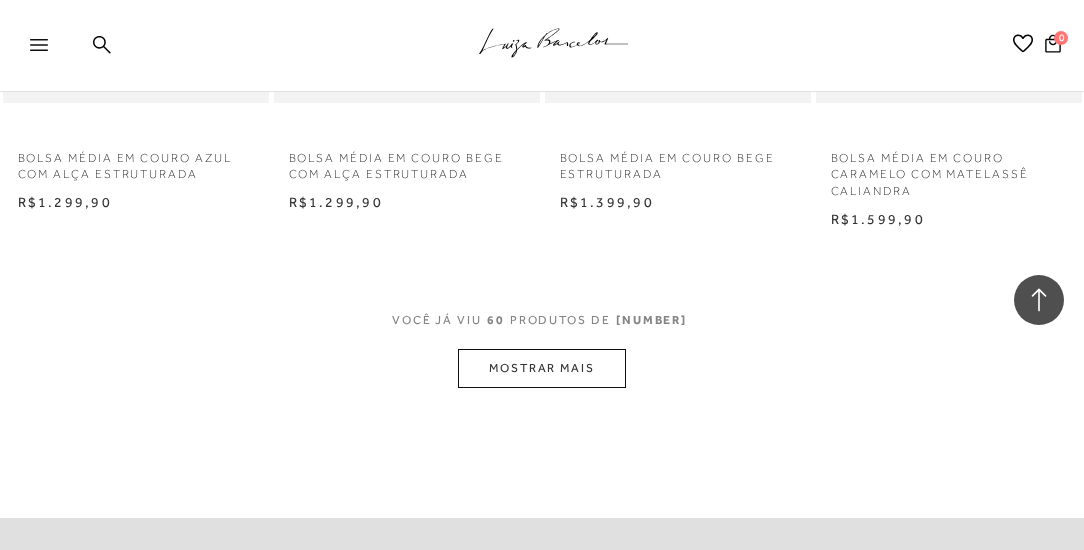 click on "MOSTRAR MAIS" at bounding box center [542, 368] 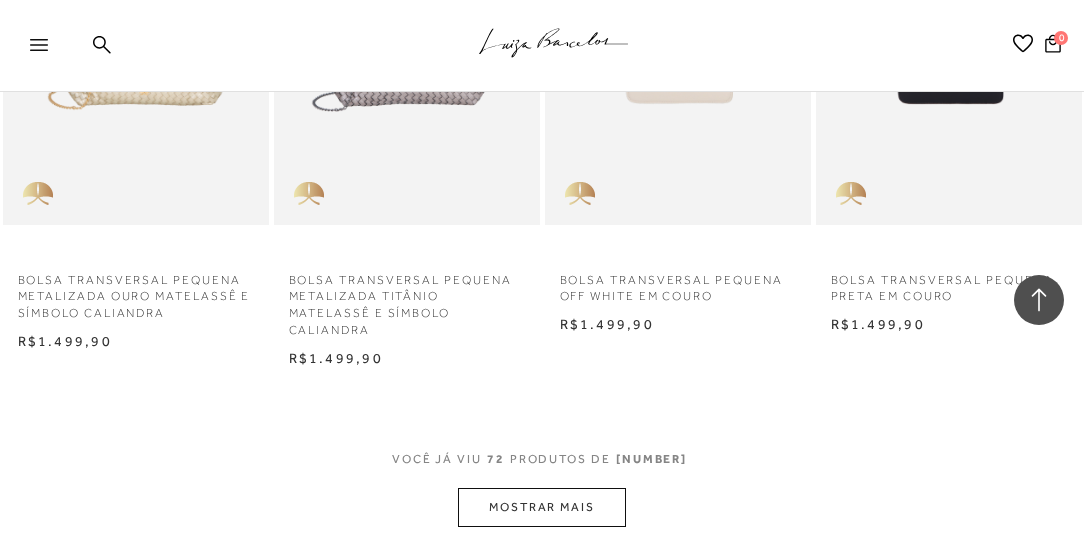 scroll, scrollTop: 9712, scrollLeft: 0, axis: vertical 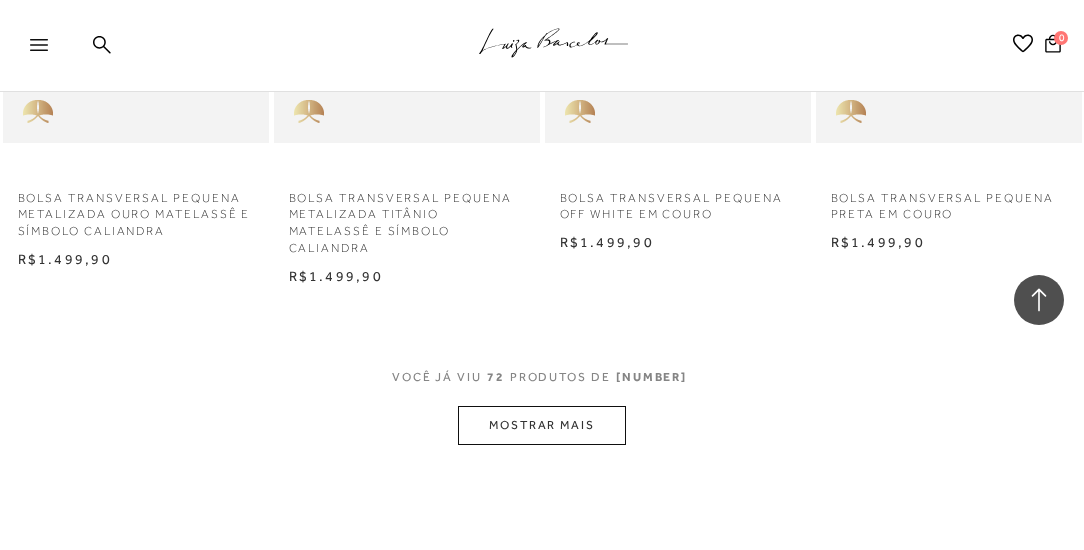 click on "MOSTRAR MAIS" at bounding box center [542, 425] 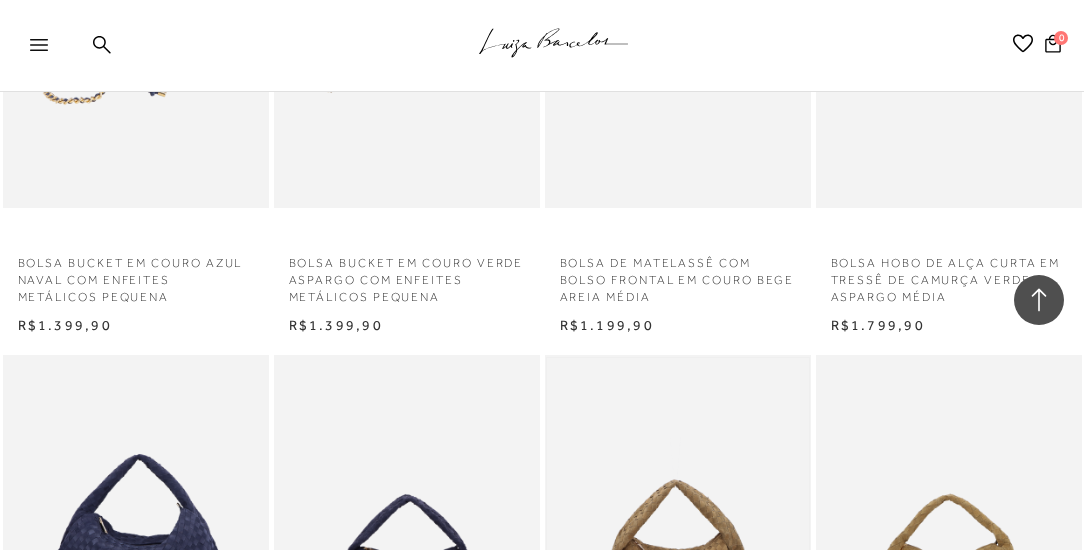scroll, scrollTop: 10340, scrollLeft: 0, axis: vertical 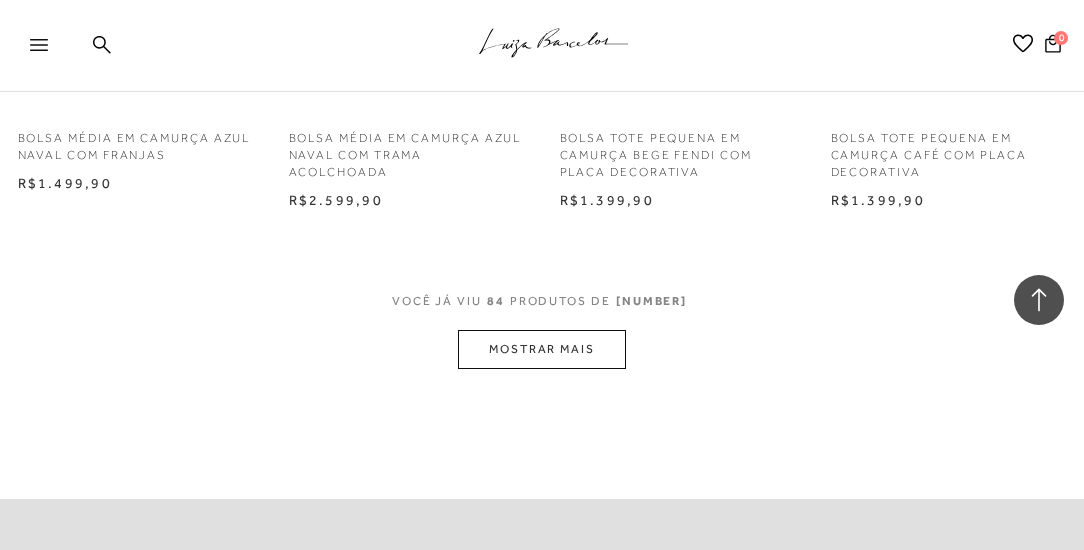 click on "MOSTRAR MAIS" at bounding box center (542, 349) 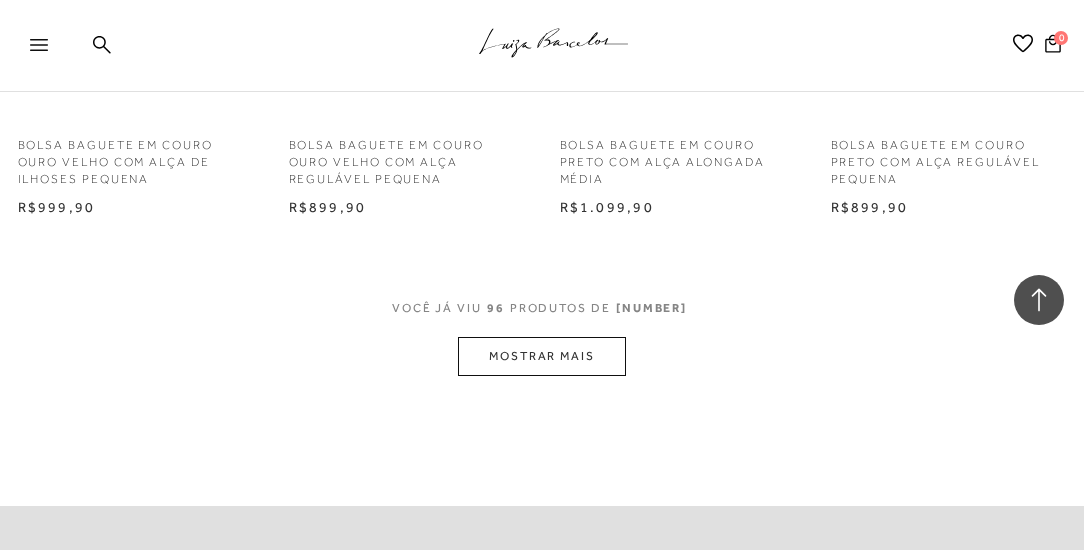scroll, scrollTop: 13083, scrollLeft: 0, axis: vertical 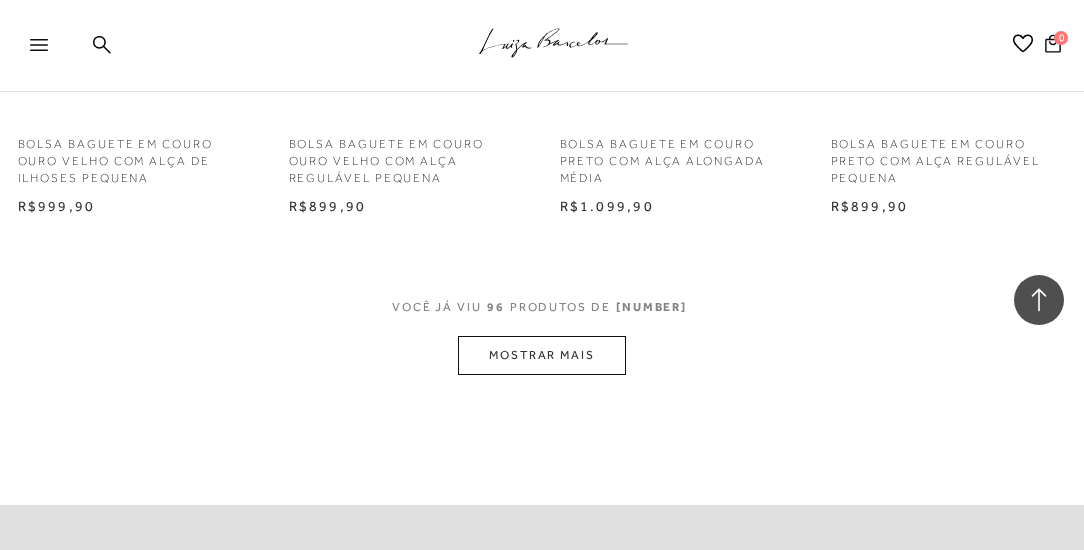 click on "MOSTRAR MAIS" at bounding box center (542, 355) 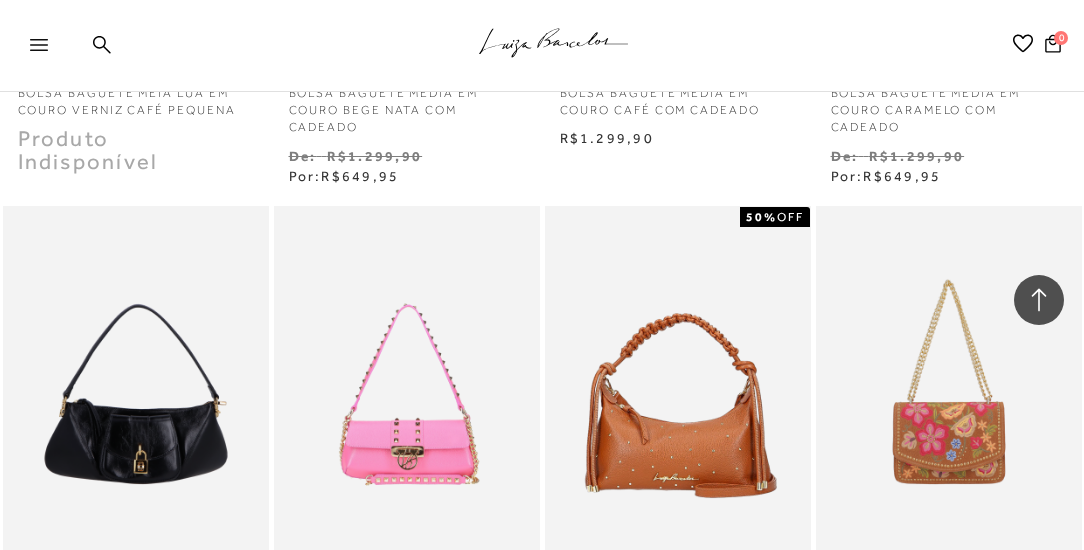 scroll, scrollTop: 14683, scrollLeft: 0, axis: vertical 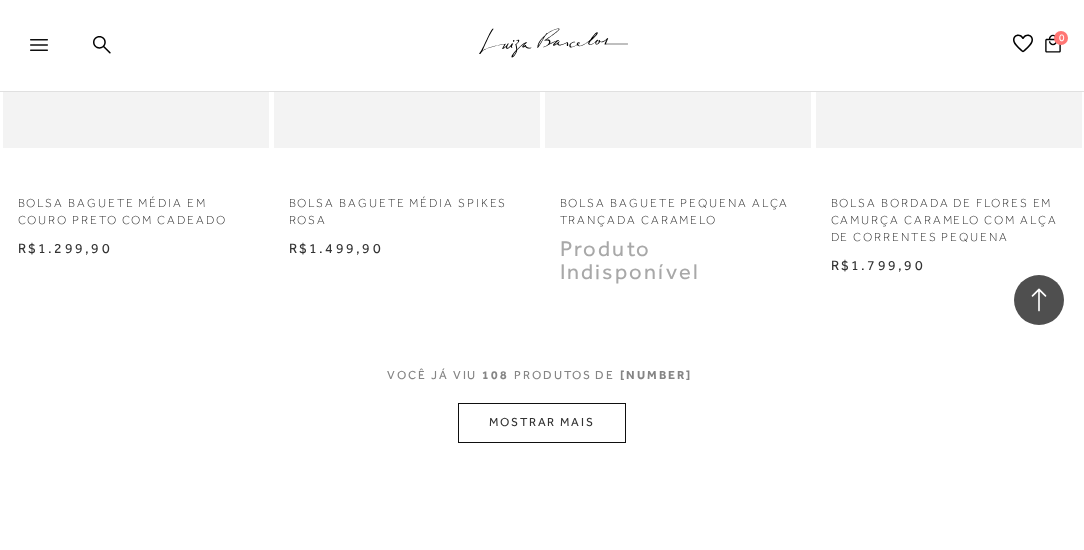 click on "MOSTRAR MAIS" at bounding box center [542, 422] 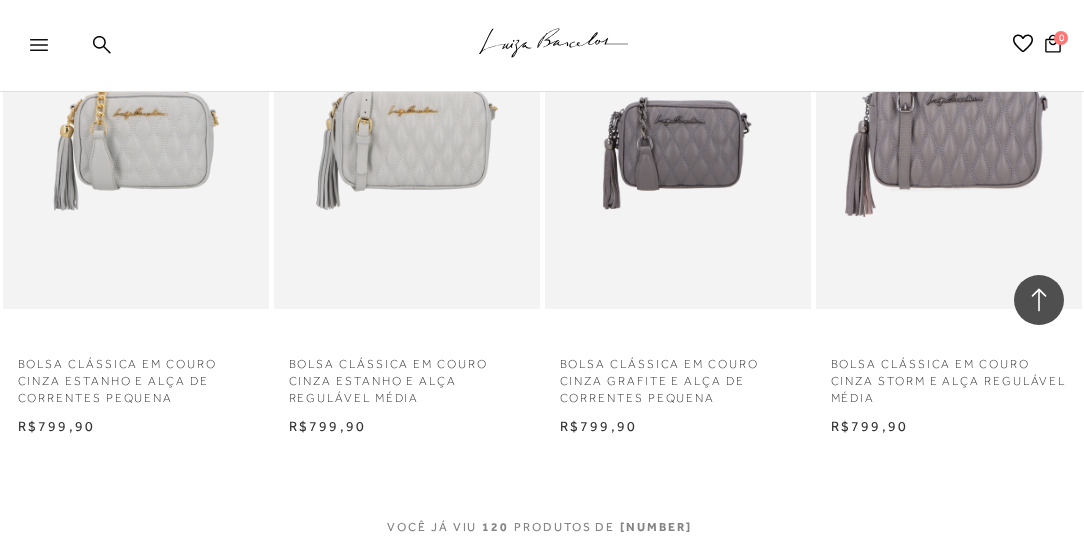 scroll, scrollTop: 16340, scrollLeft: 0, axis: vertical 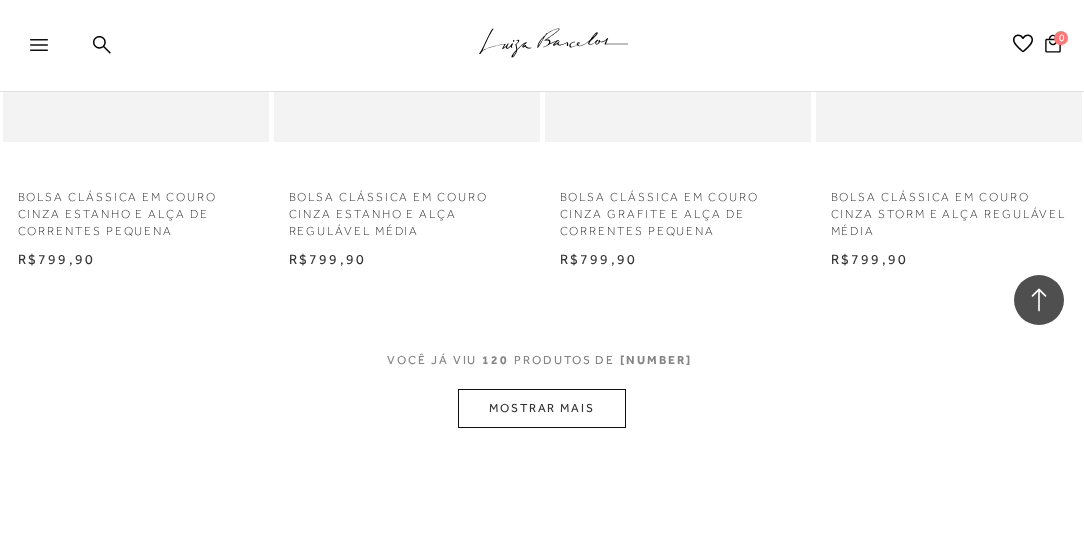 click on "MOSTRAR MAIS" at bounding box center (542, 408) 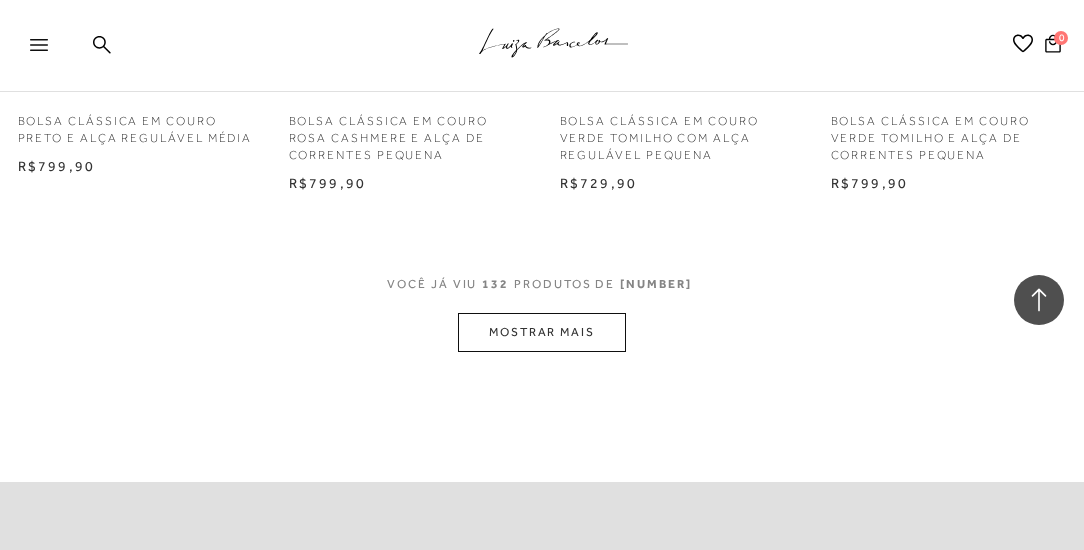 scroll, scrollTop: 18054, scrollLeft: 0, axis: vertical 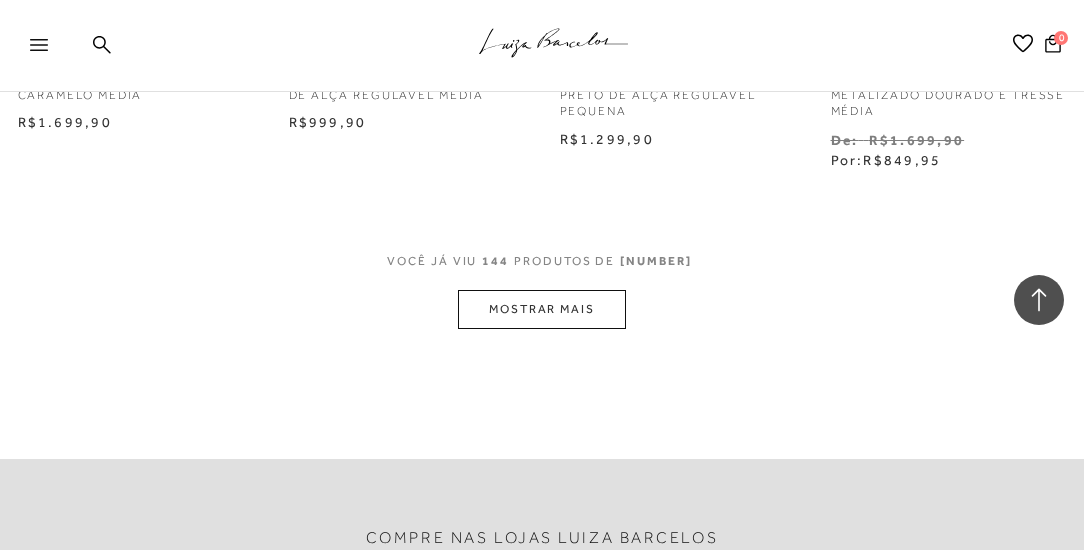 click on "MOSTRAR MAIS" at bounding box center (542, 309) 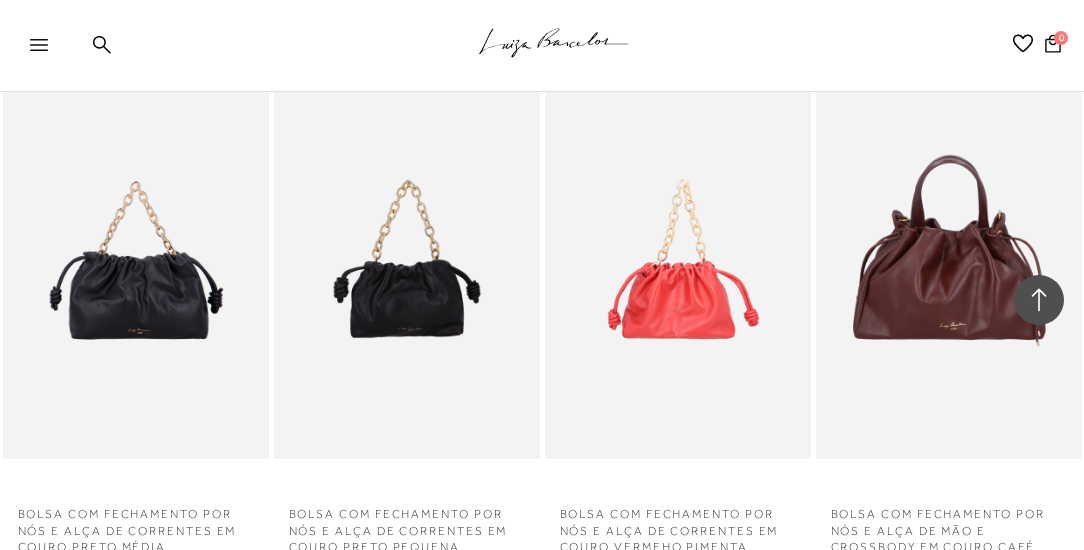 scroll, scrollTop: 21254, scrollLeft: 0, axis: vertical 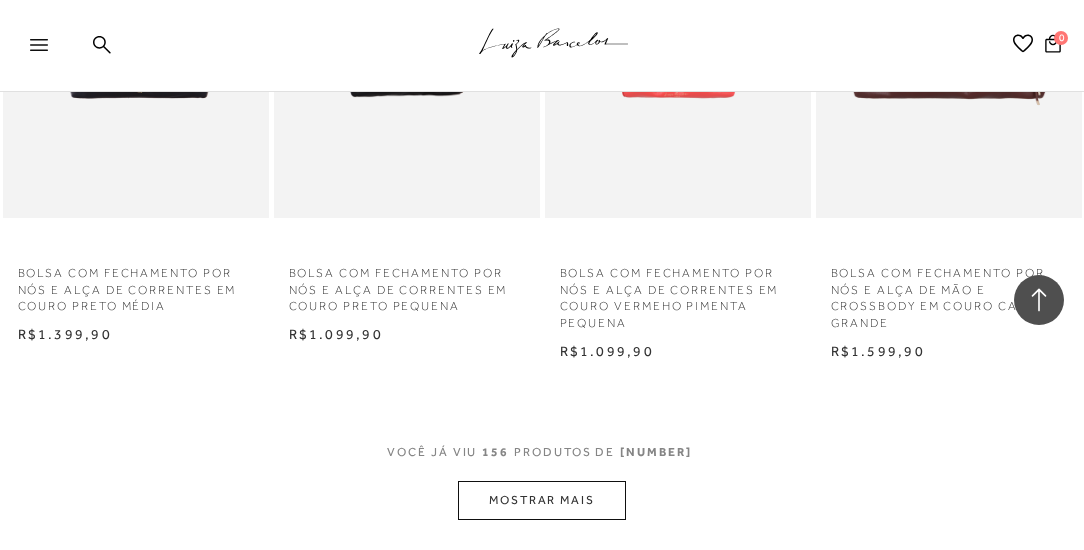 click on "MOSTRAR MAIS" at bounding box center [542, 500] 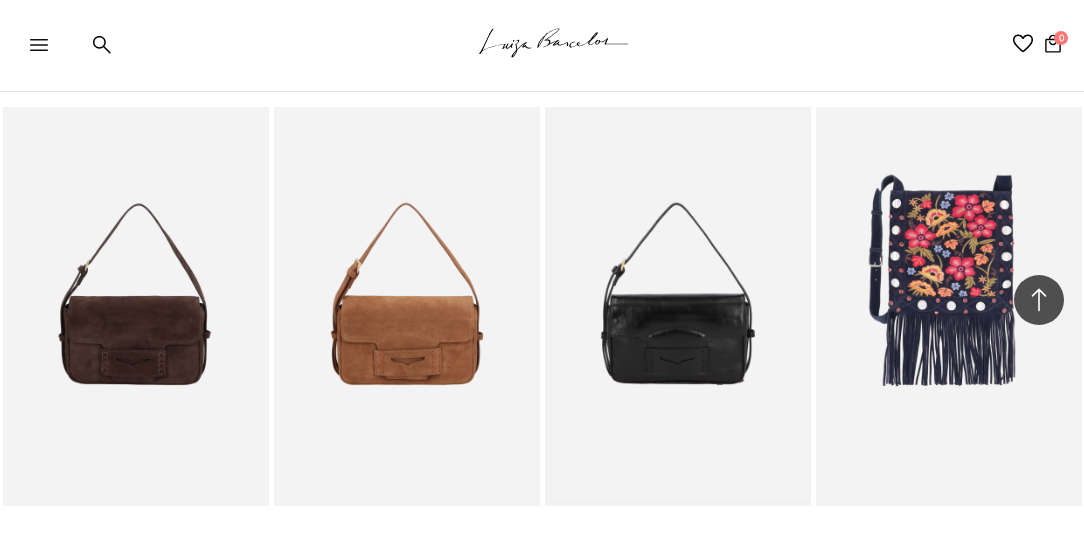 scroll, scrollTop: 22626, scrollLeft: 0, axis: vertical 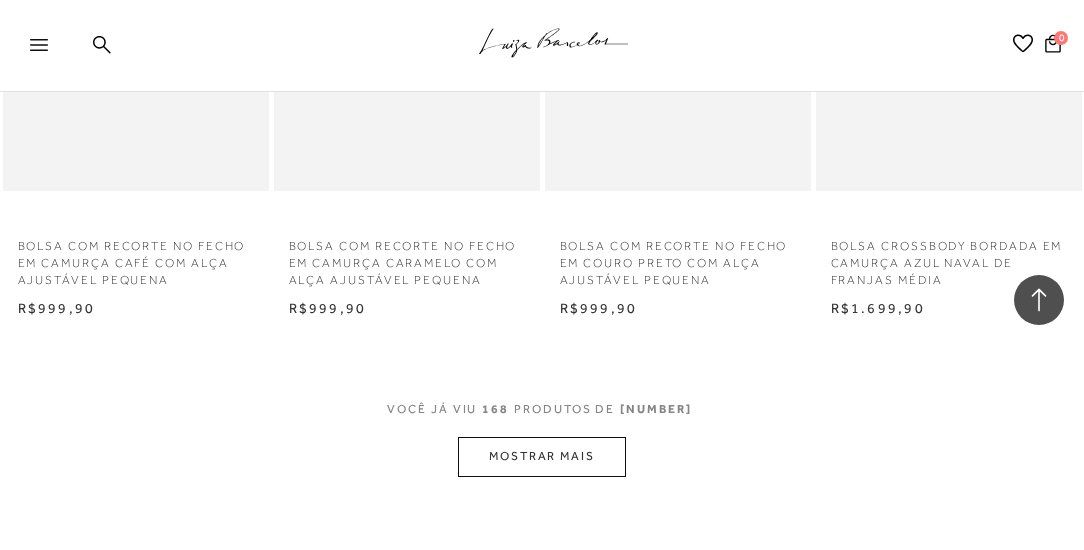 click on "MOSTRAR MAIS" at bounding box center [542, 456] 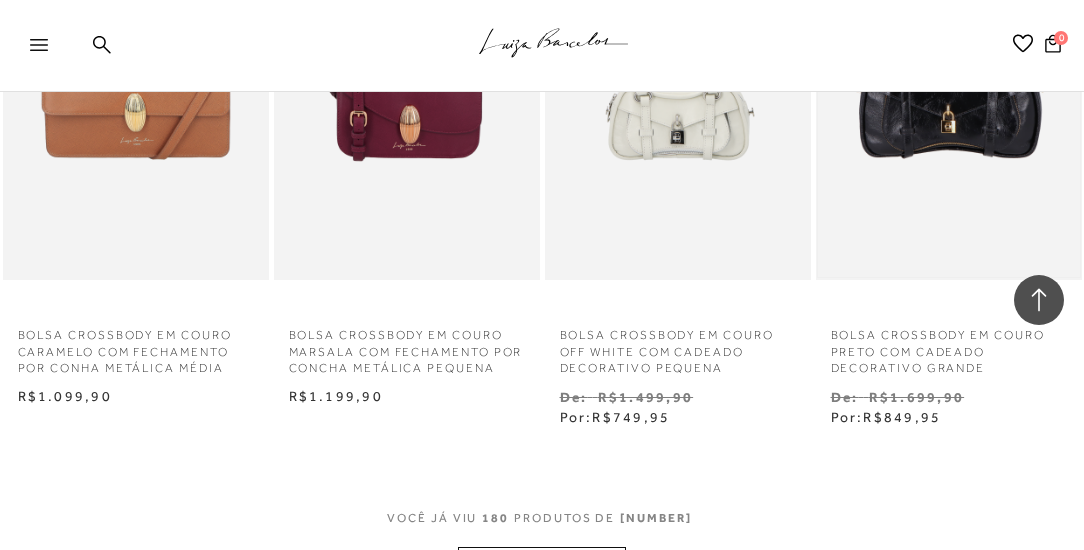 scroll, scrollTop: 24797, scrollLeft: 0, axis: vertical 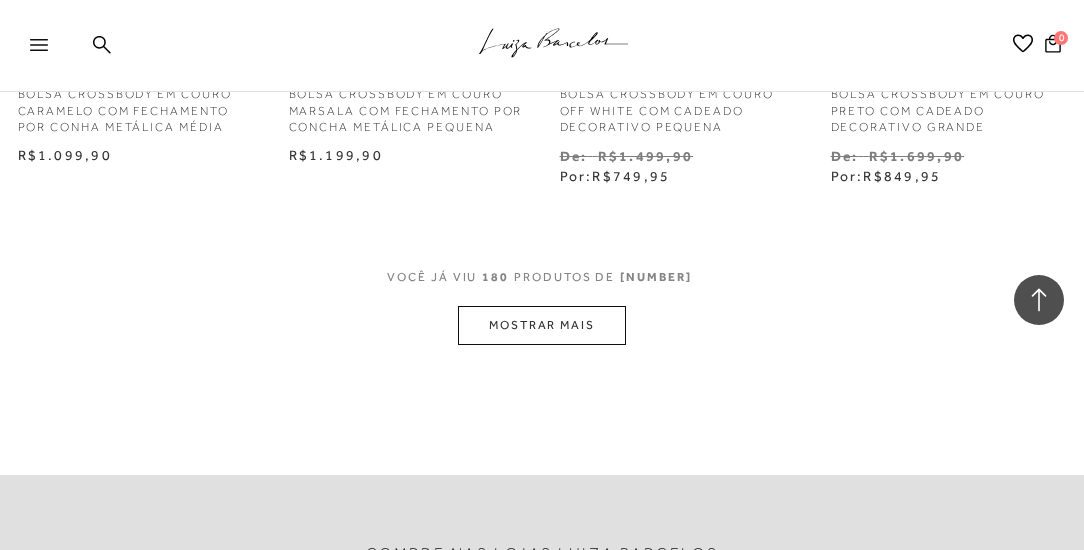 click on "MOSTRAR MAIS" at bounding box center [542, 325] 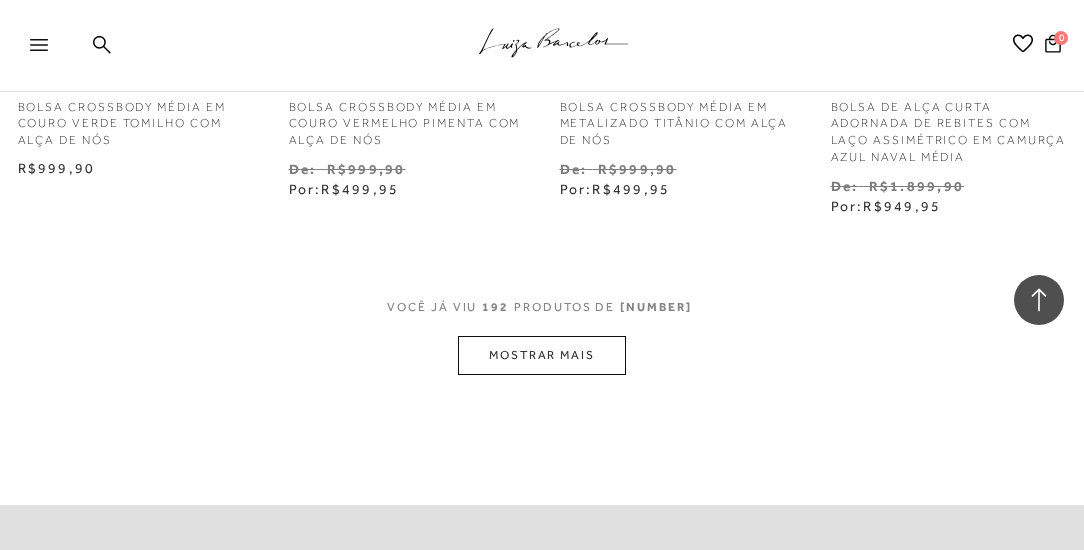 scroll, scrollTop: 26512, scrollLeft: 0, axis: vertical 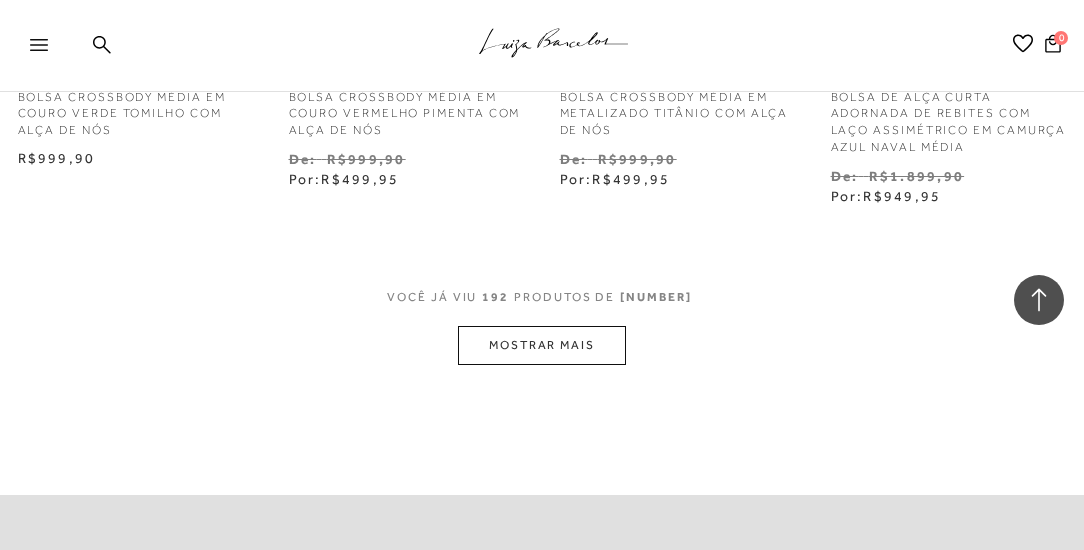 click on "VOCÊ JÁ VIU
[NUMBER]
PRODUTOS DE
[NUMBER]" at bounding box center (541, 307) 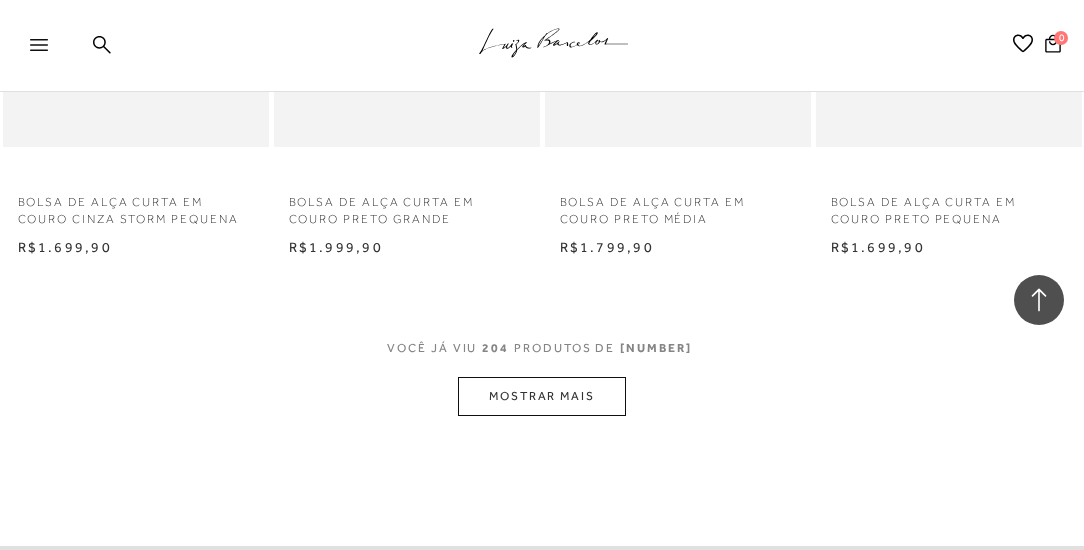 scroll, scrollTop: 28112, scrollLeft: 0, axis: vertical 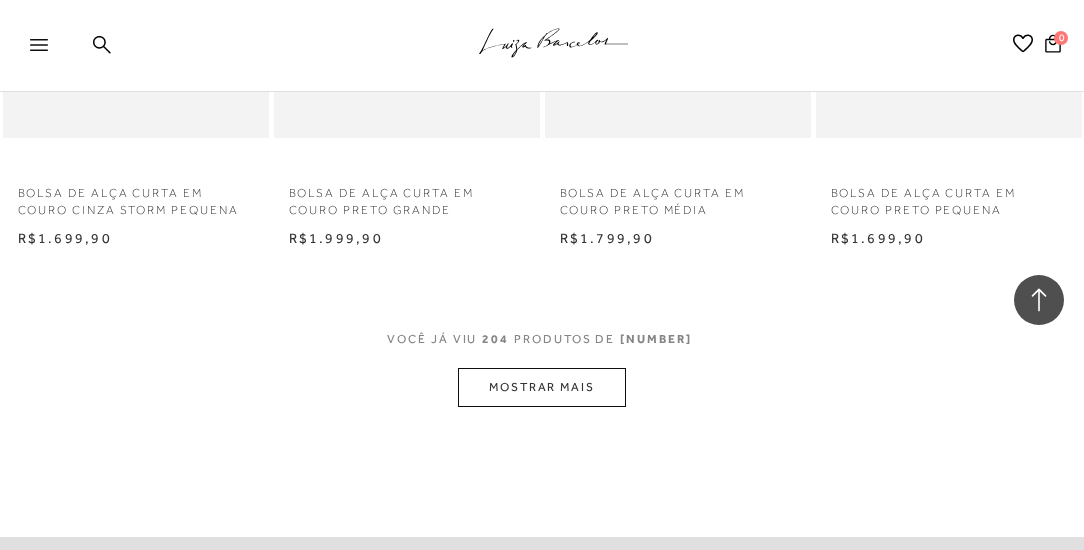 click on "MOSTRAR MAIS" at bounding box center [542, 387] 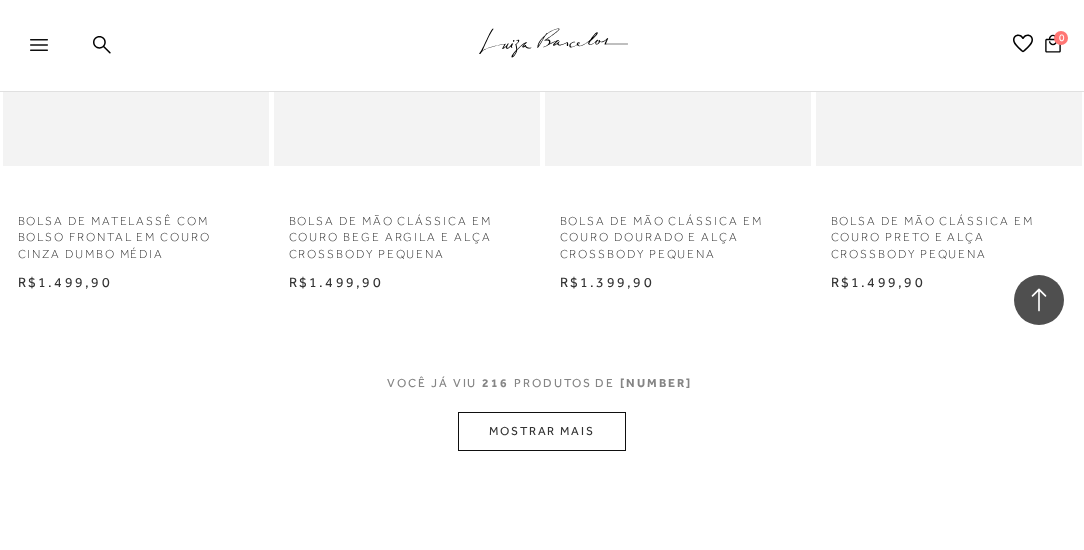 scroll, scrollTop: 29712, scrollLeft: 0, axis: vertical 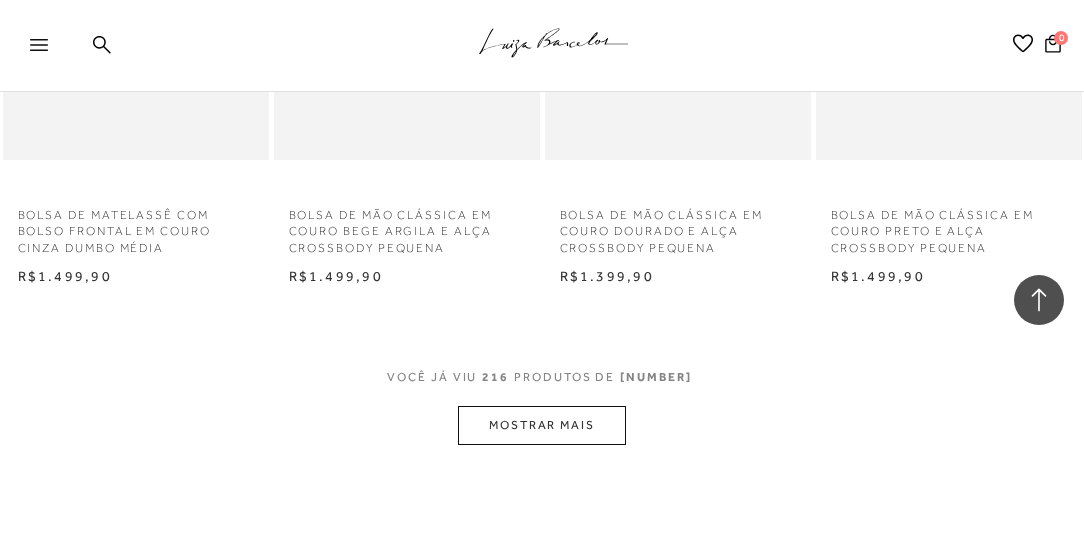 click on "MOSTRAR MAIS" at bounding box center (542, 425) 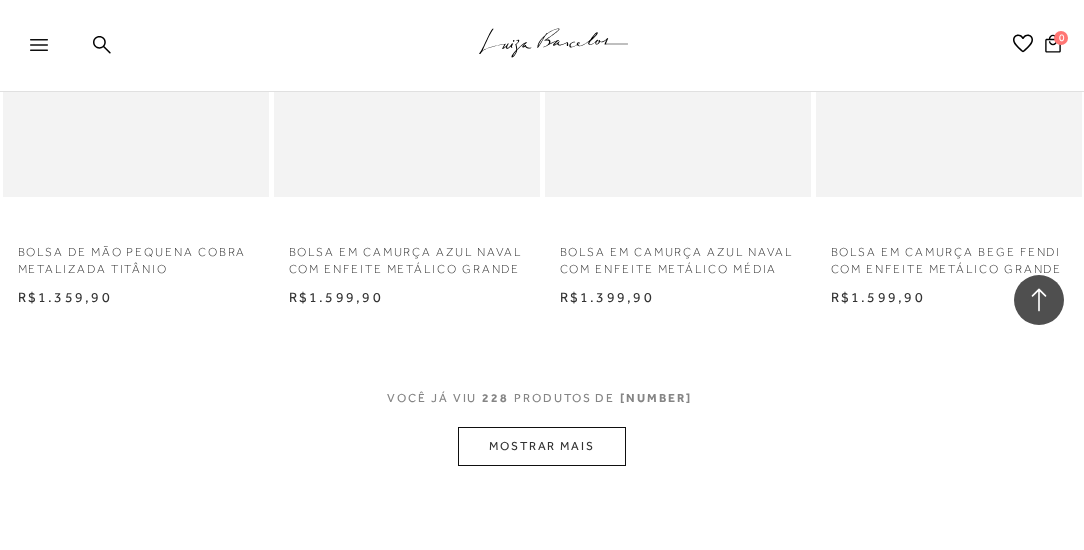 scroll, scrollTop: 31369, scrollLeft: 0, axis: vertical 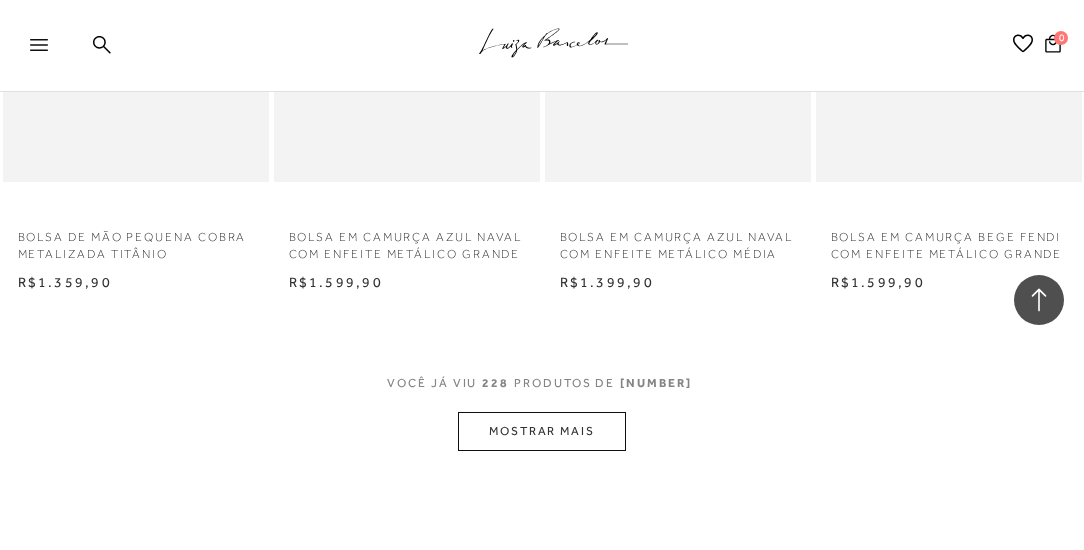 click on "MOSTRAR MAIS" at bounding box center (542, 431) 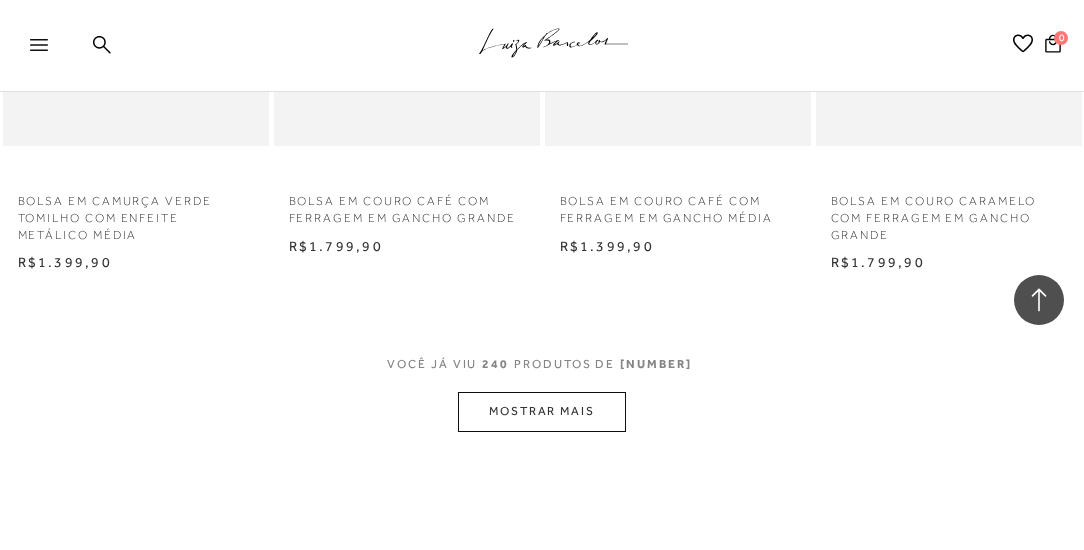 scroll, scrollTop: 33026, scrollLeft: 0, axis: vertical 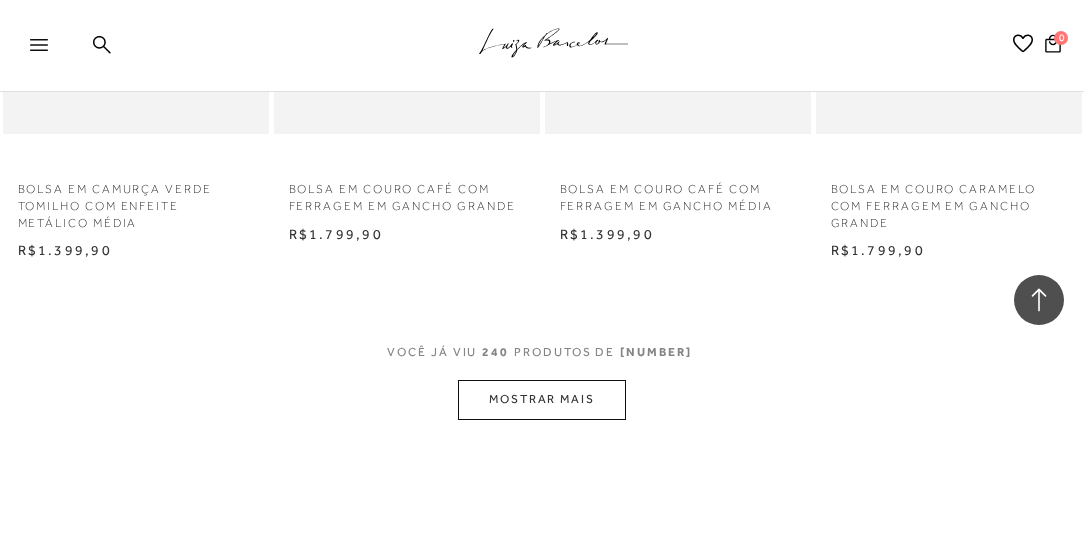 click on "MOSTRAR MAIS" at bounding box center [542, 399] 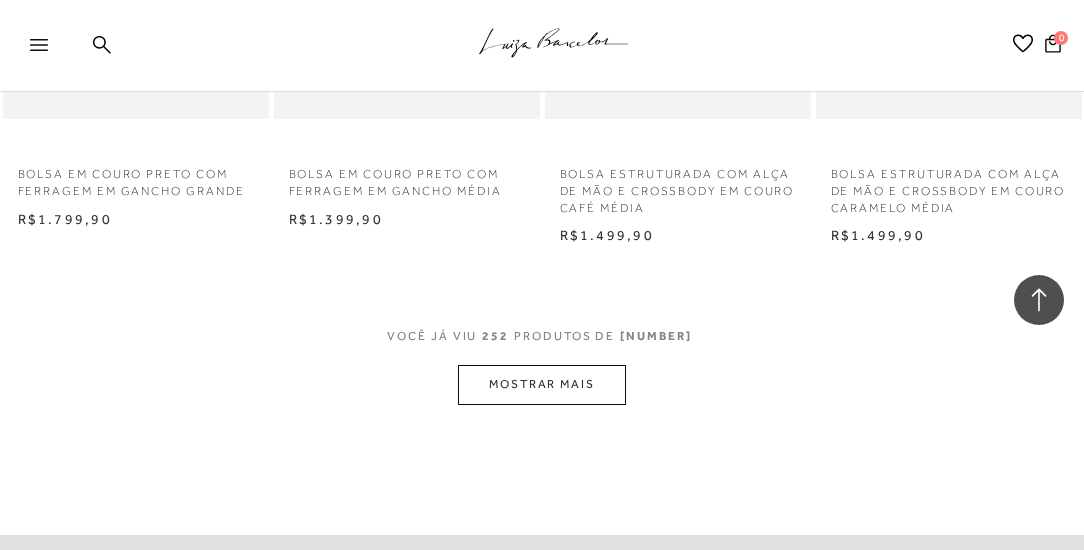 scroll, scrollTop: 34740, scrollLeft: 0, axis: vertical 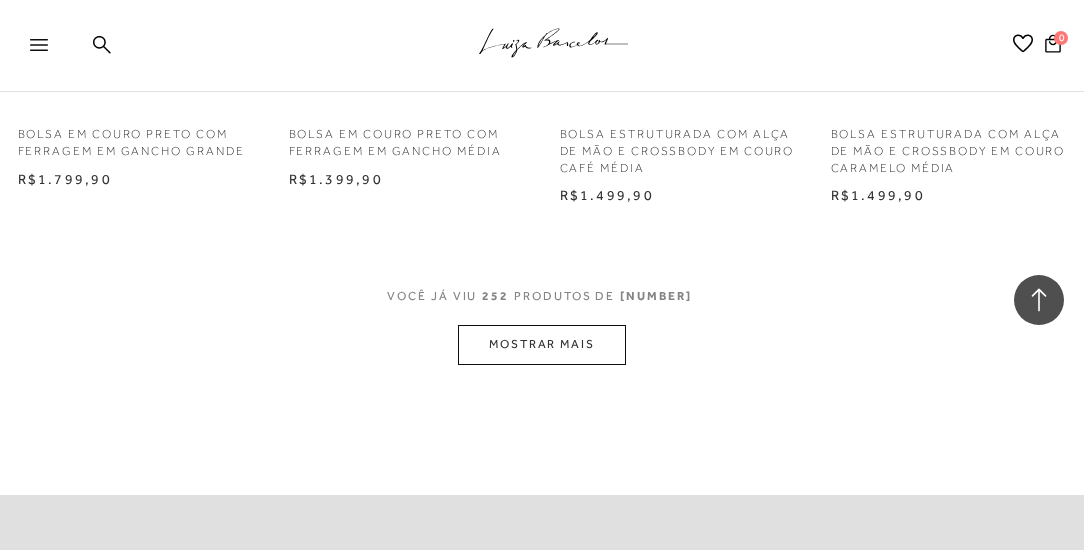 click on "MOSTRAR MAIS" at bounding box center (542, 344) 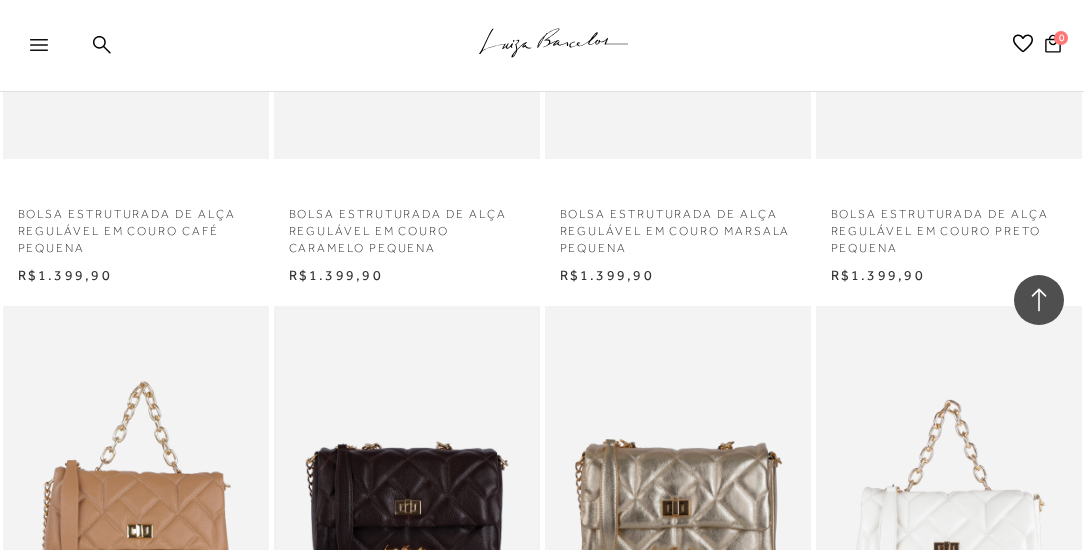 scroll, scrollTop: 35540, scrollLeft: 0, axis: vertical 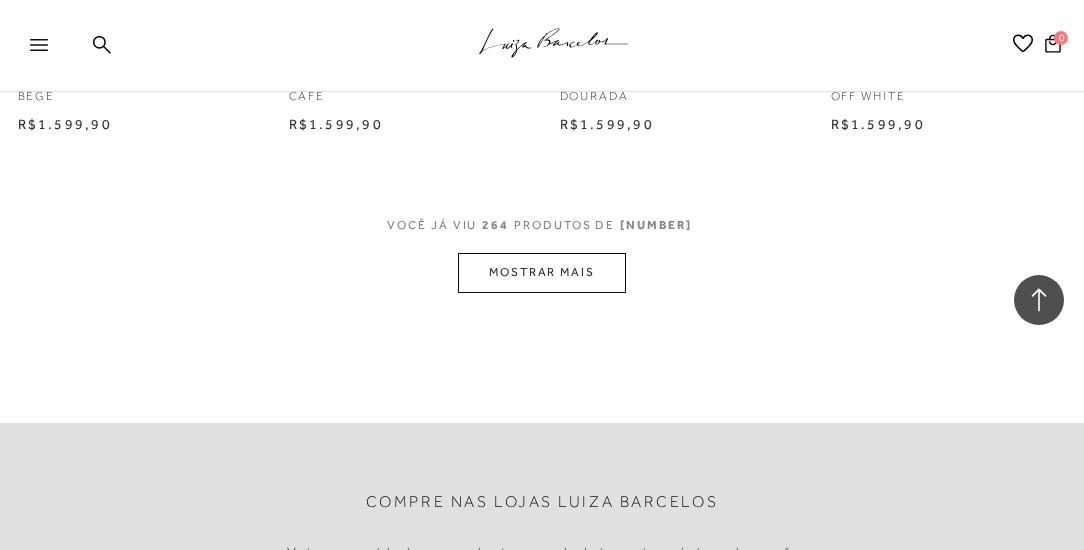 click on "MOSTRAR MAIS" at bounding box center [542, 272] 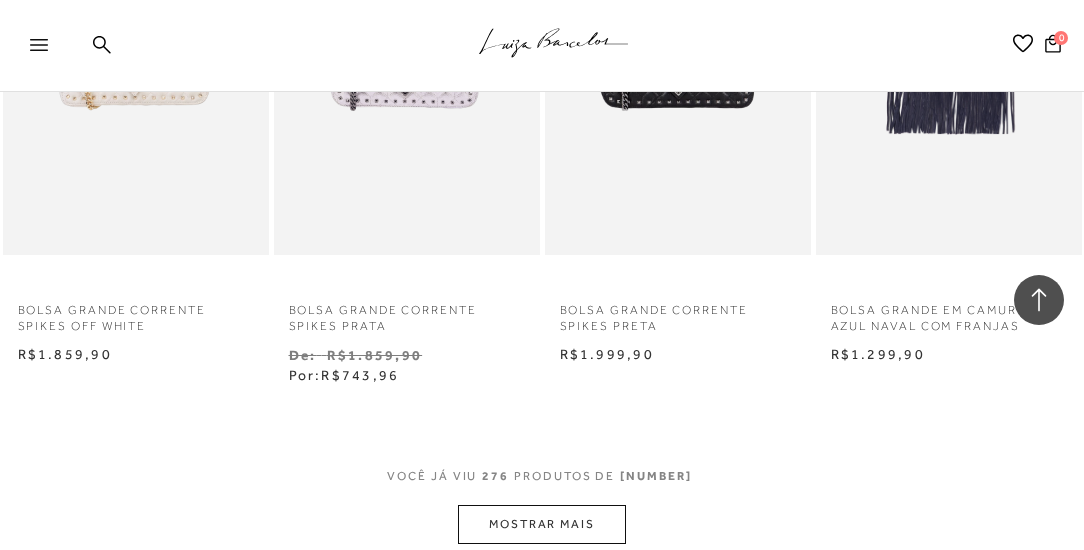scroll, scrollTop: 38112, scrollLeft: 0, axis: vertical 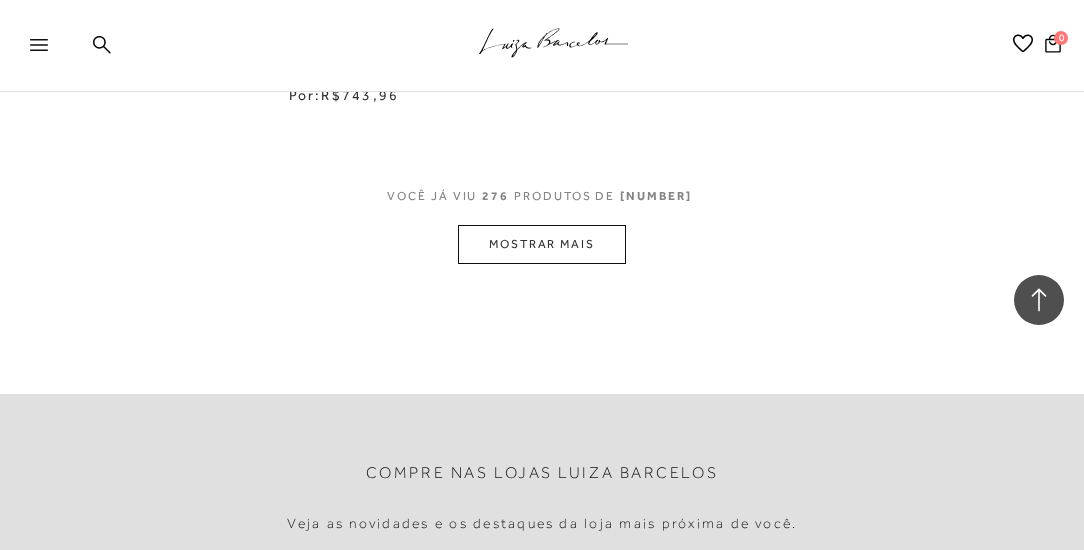 click on "MOSTRAR MAIS" at bounding box center (542, 244) 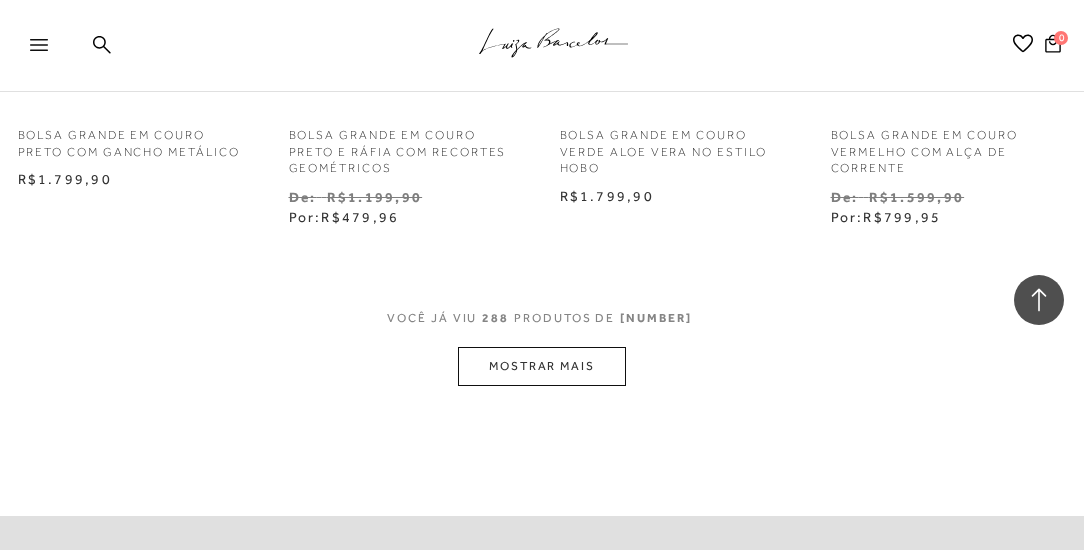 scroll, scrollTop: 39654, scrollLeft: 0, axis: vertical 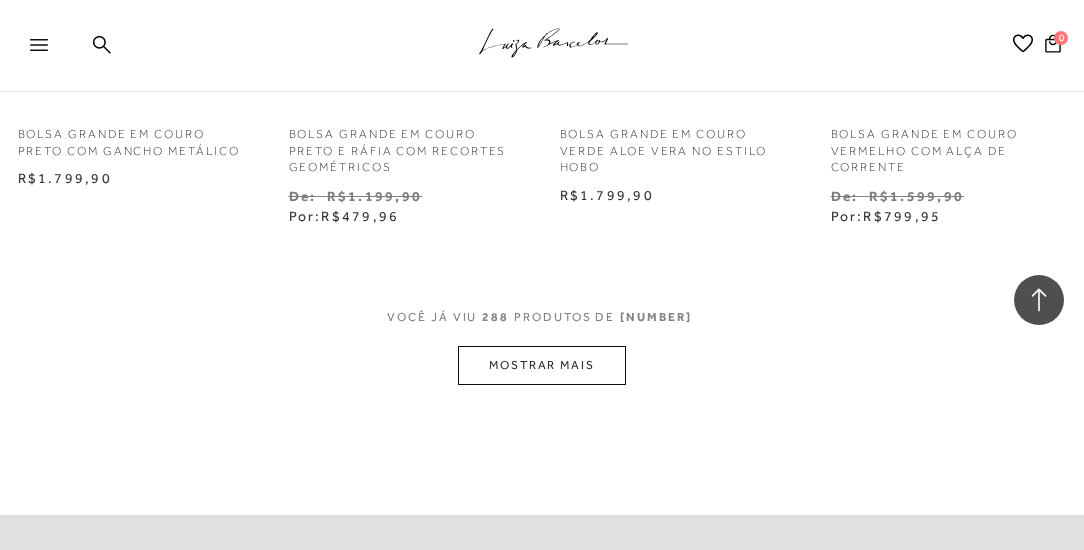 click on "MOSTRAR MAIS" at bounding box center [542, 365] 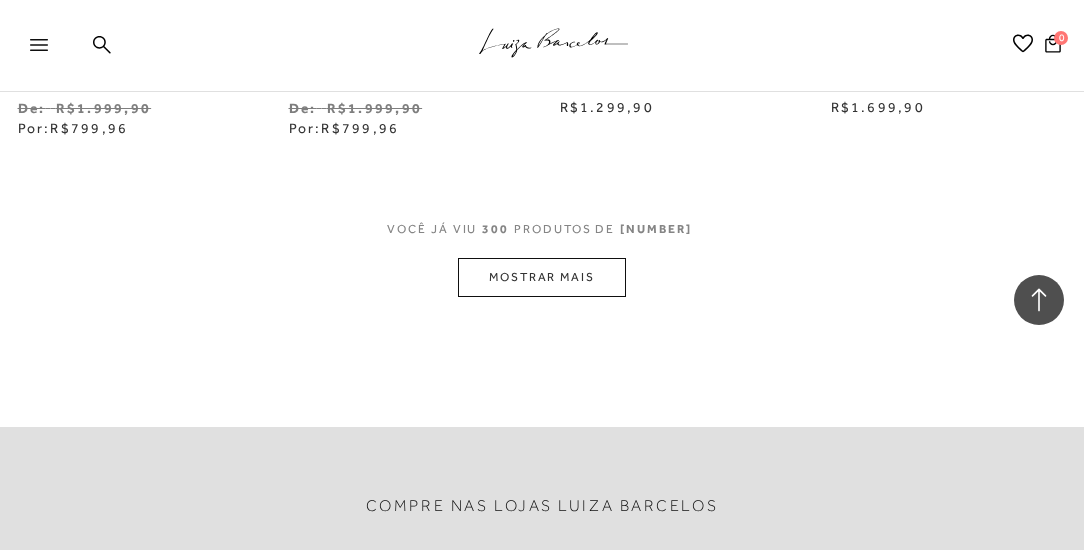 scroll, scrollTop: 41426, scrollLeft: 0, axis: vertical 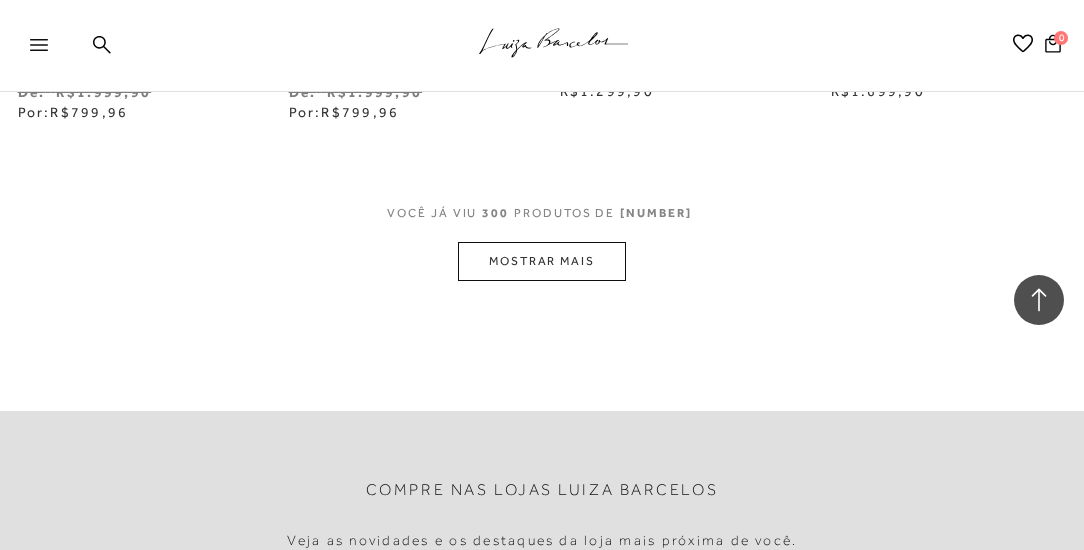 click on "MOSTRAR MAIS" at bounding box center (542, 261) 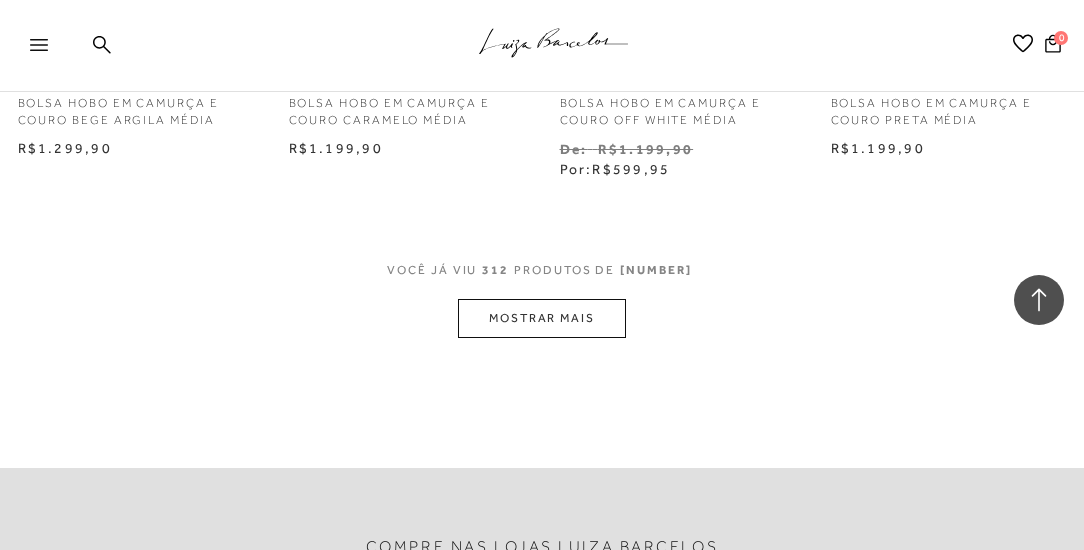 scroll, scrollTop: 43026, scrollLeft: 0, axis: vertical 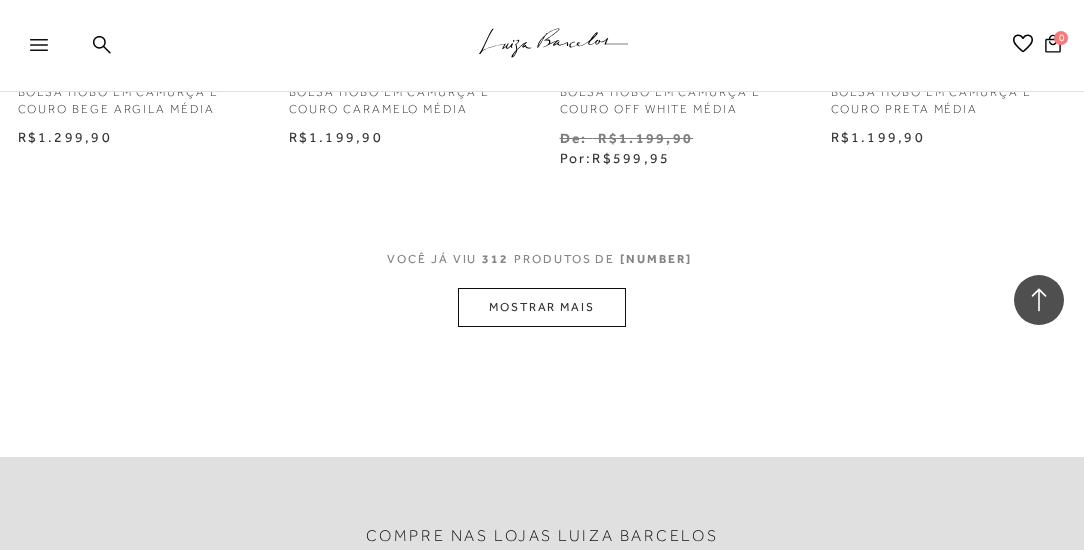 click on "MOSTRAR MAIS" at bounding box center [542, 307] 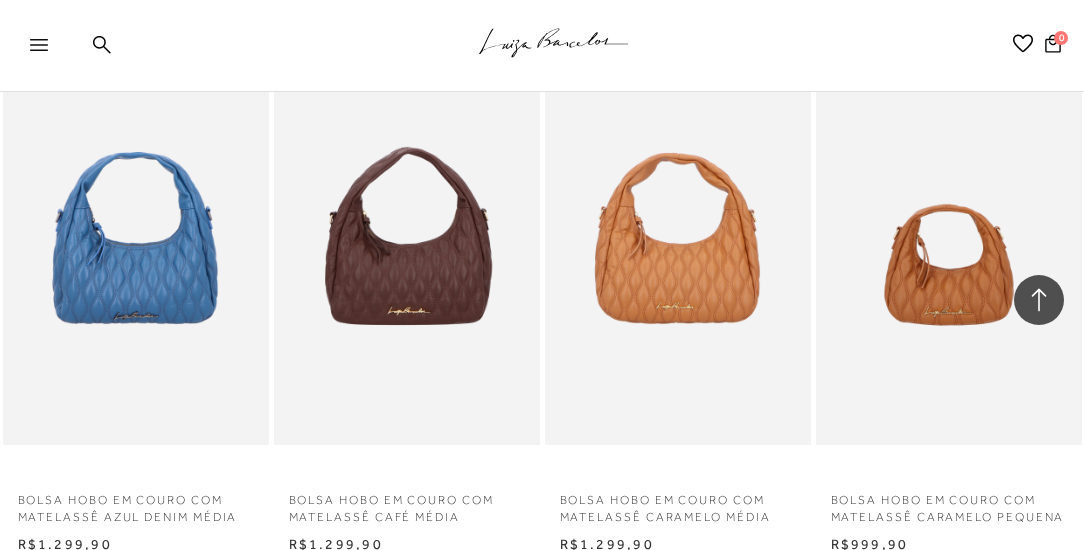 scroll, scrollTop: 44569, scrollLeft: 0, axis: vertical 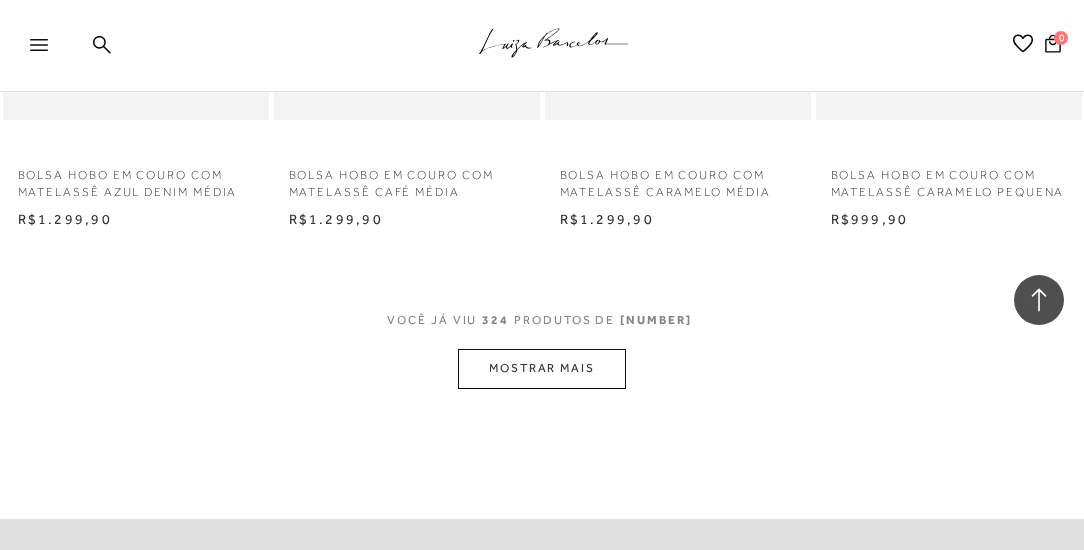 click on "MOSTRAR MAIS" at bounding box center (542, 368) 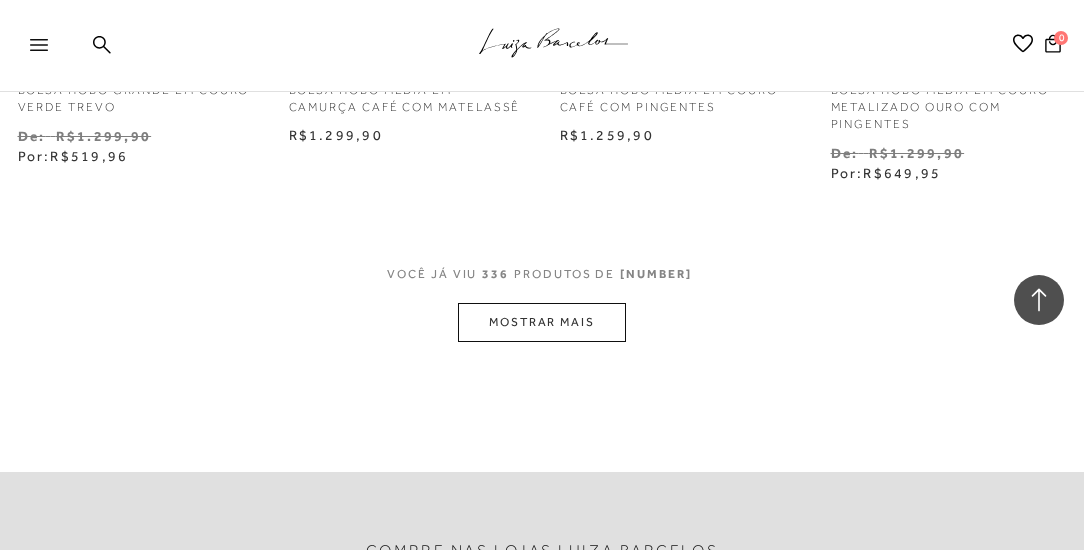 scroll, scrollTop: 46283, scrollLeft: 0, axis: vertical 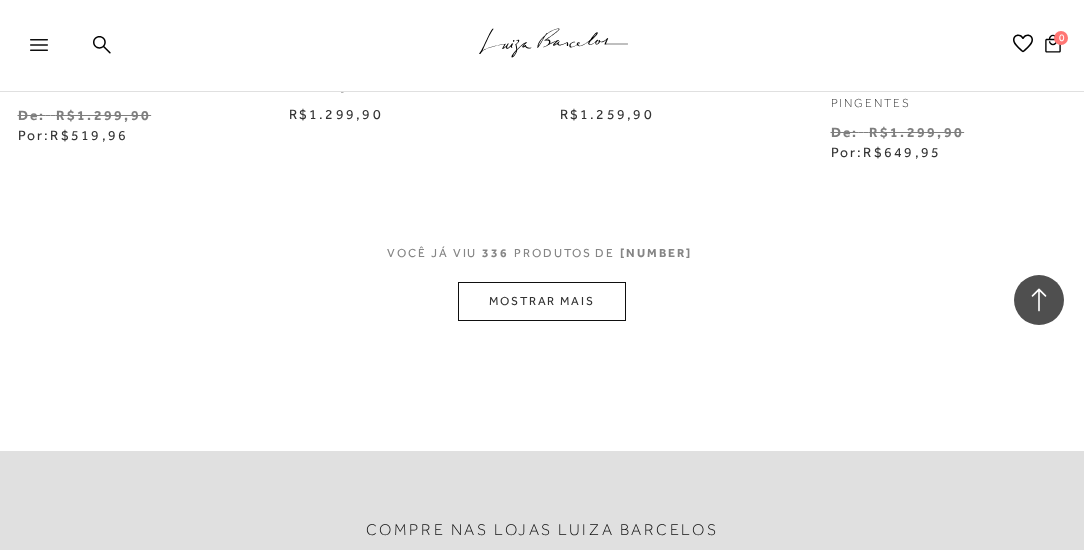 click on "MOSTRAR MAIS" at bounding box center [542, 301] 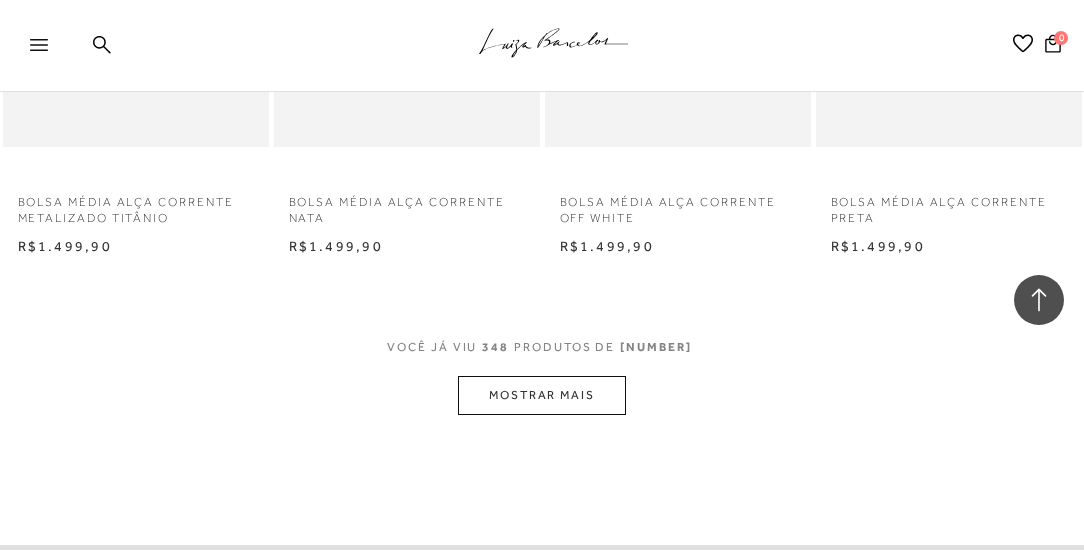 scroll, scrollTop: 47883, scrollLeft: 0, axis: vertical 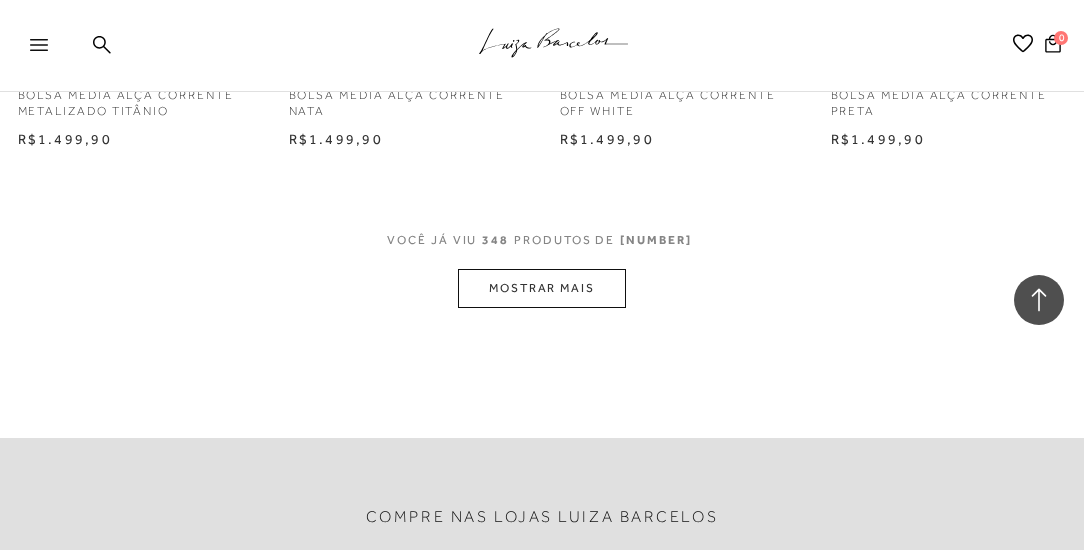 click on "MOSTRAR MAIS" at bounding box center [542, 288] 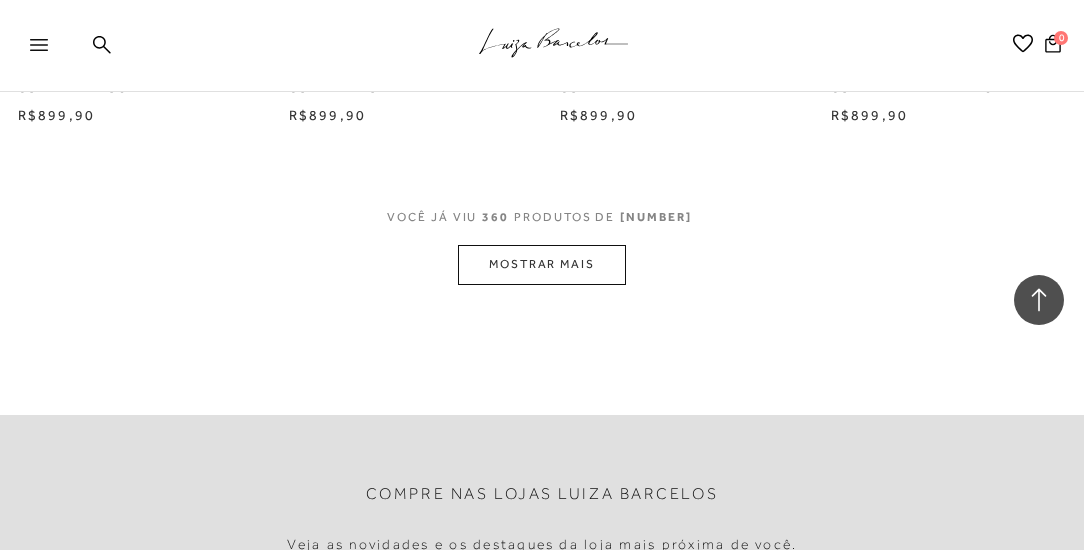 scroll, scrollTop: 49540, scrollLeft: 0, axis: vertical 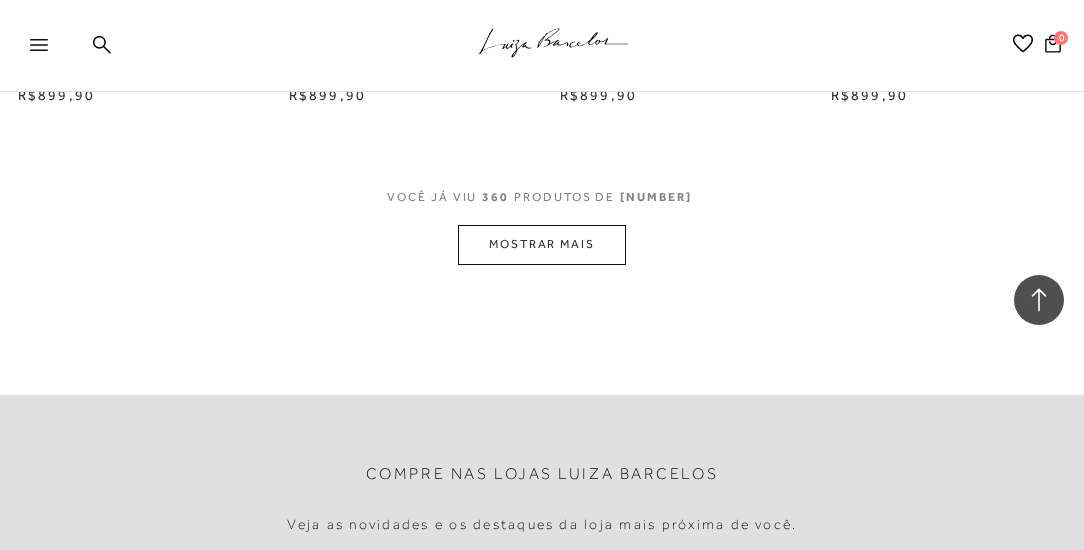 click on "MOSTRAR MAIS" at bounding box center [542, 244] 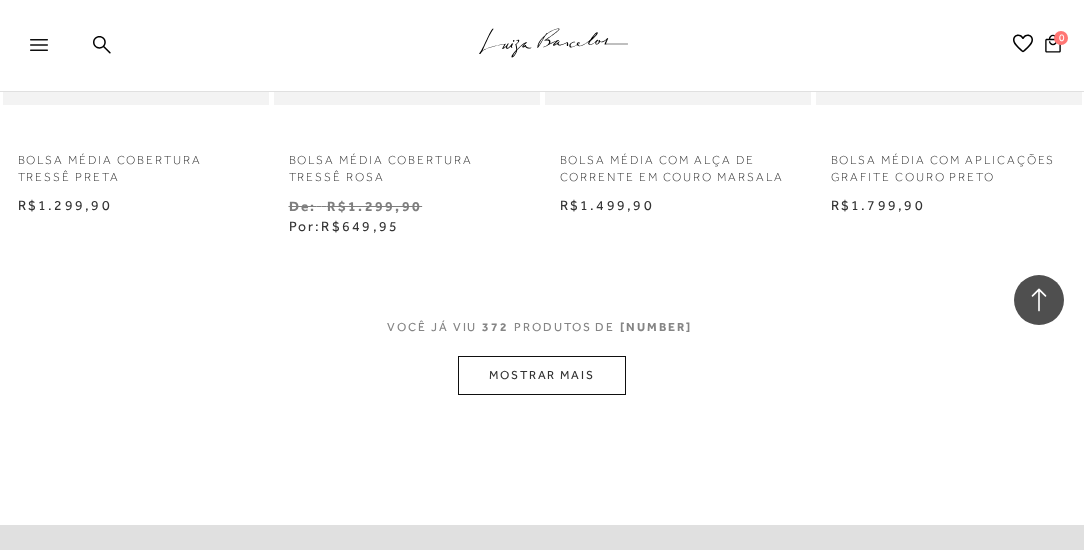 scroll, scrollTop: 51024, scrollLeft: 0, axis: vertical 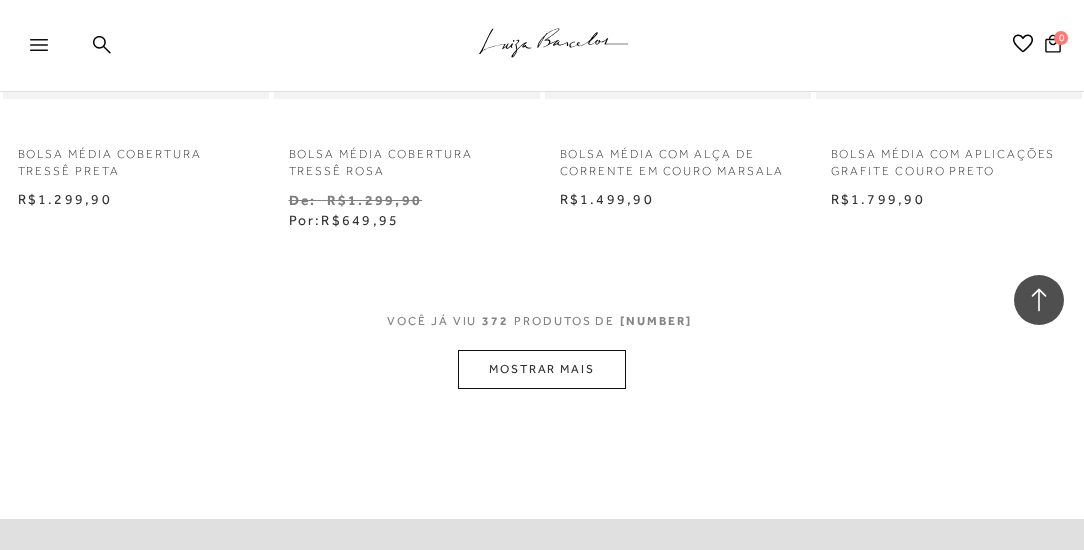 click on "MOSTRAR MAIS" at bounding box center (542, 369) 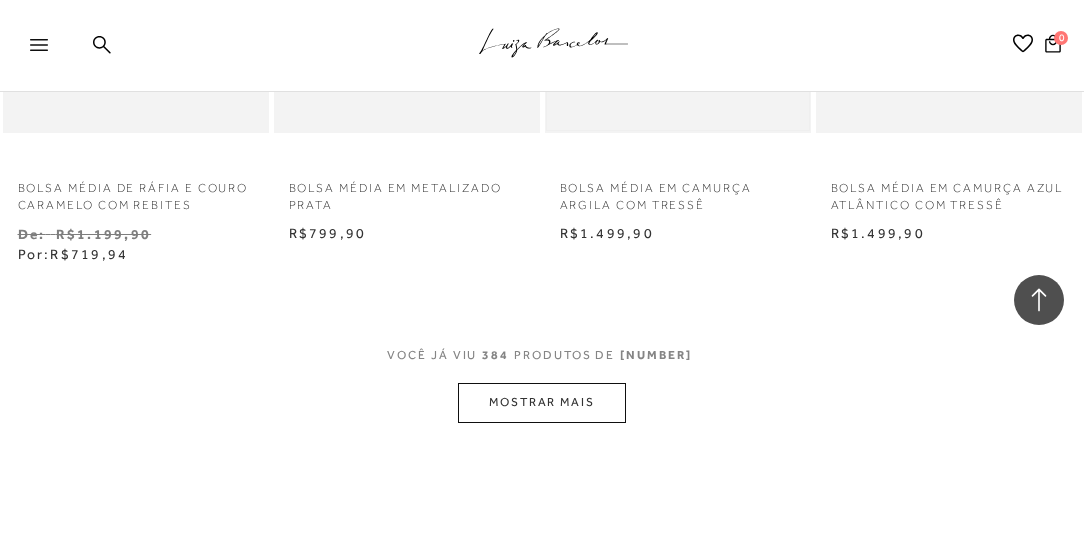 scroll, scrollTop: 52395, scrollLeft: 0, axis: vertical 